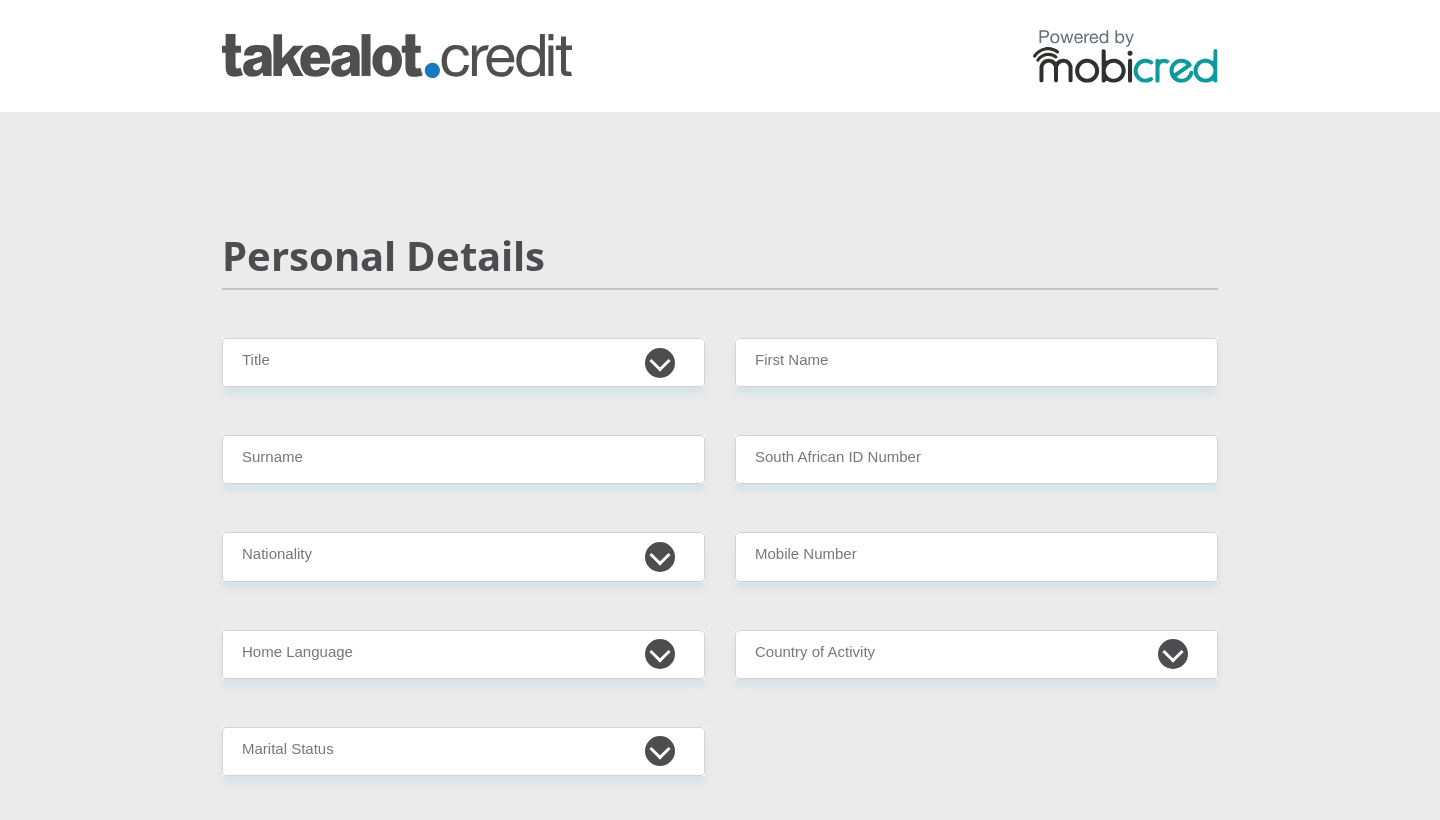 scroll, scrollTop: 0, scrollLeft: 0, axis: both 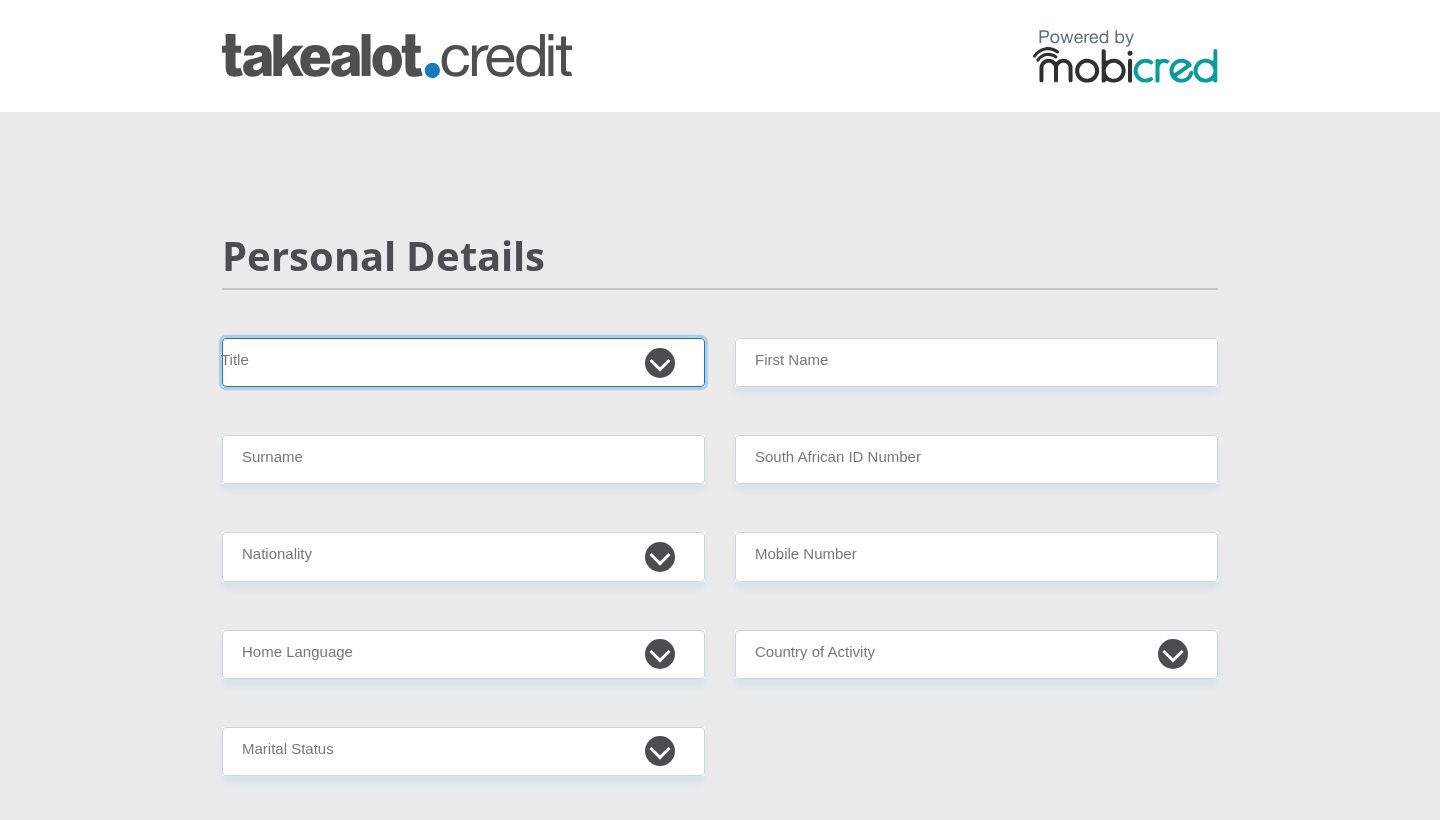 select on "Ms" 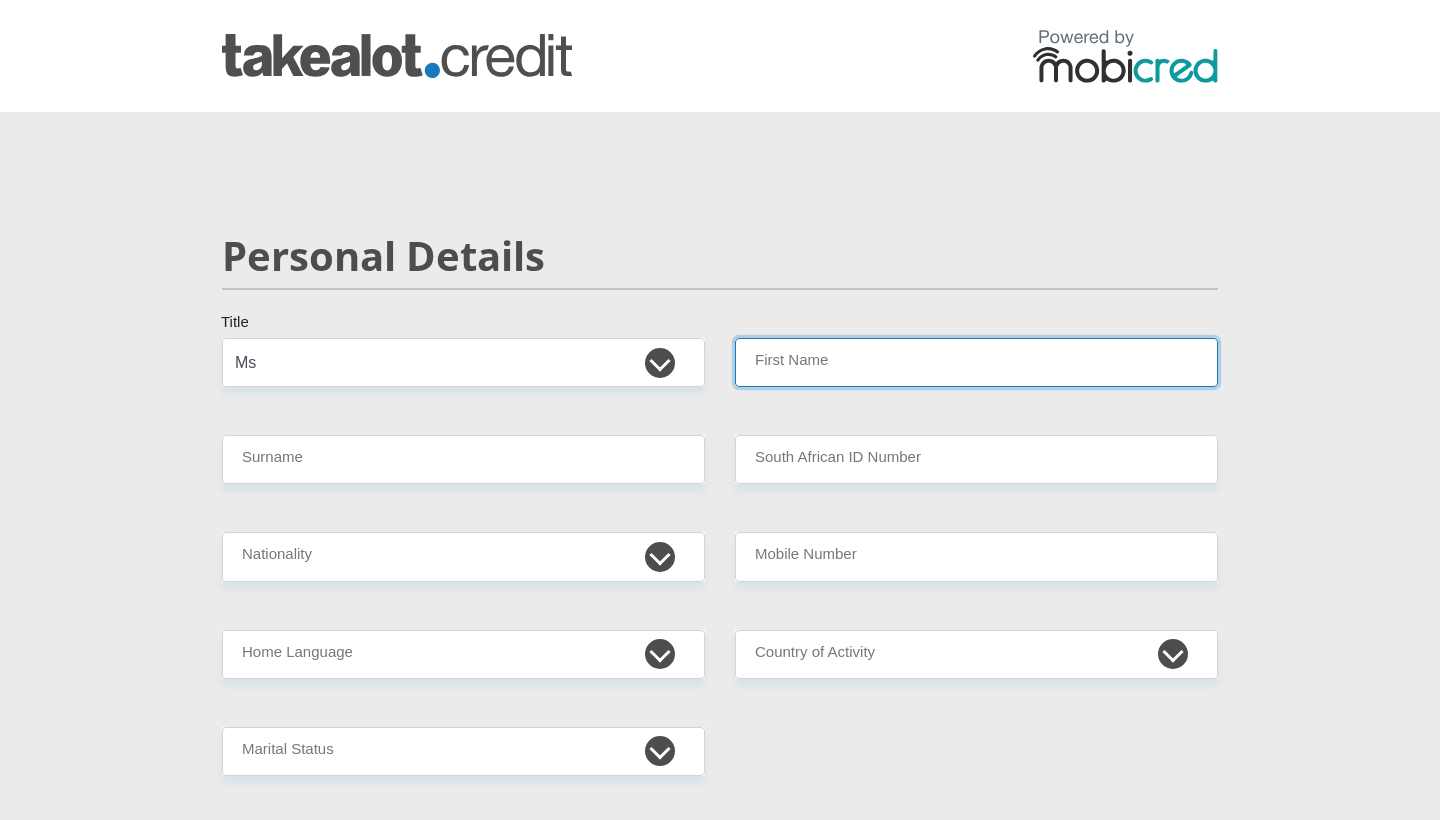 click on "First Name" at bounding box center (976, 362) 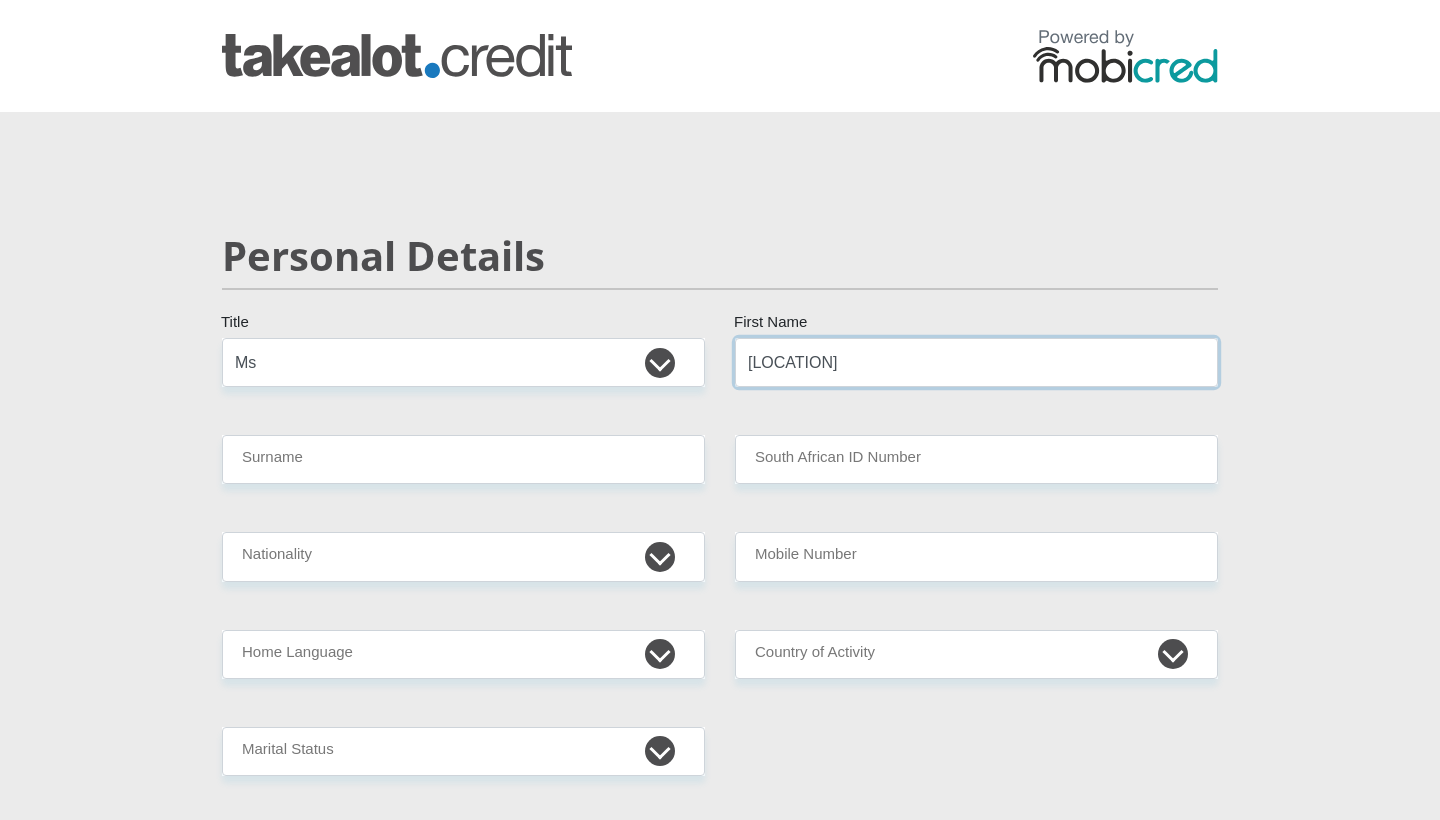 type on "[LOCATION]" 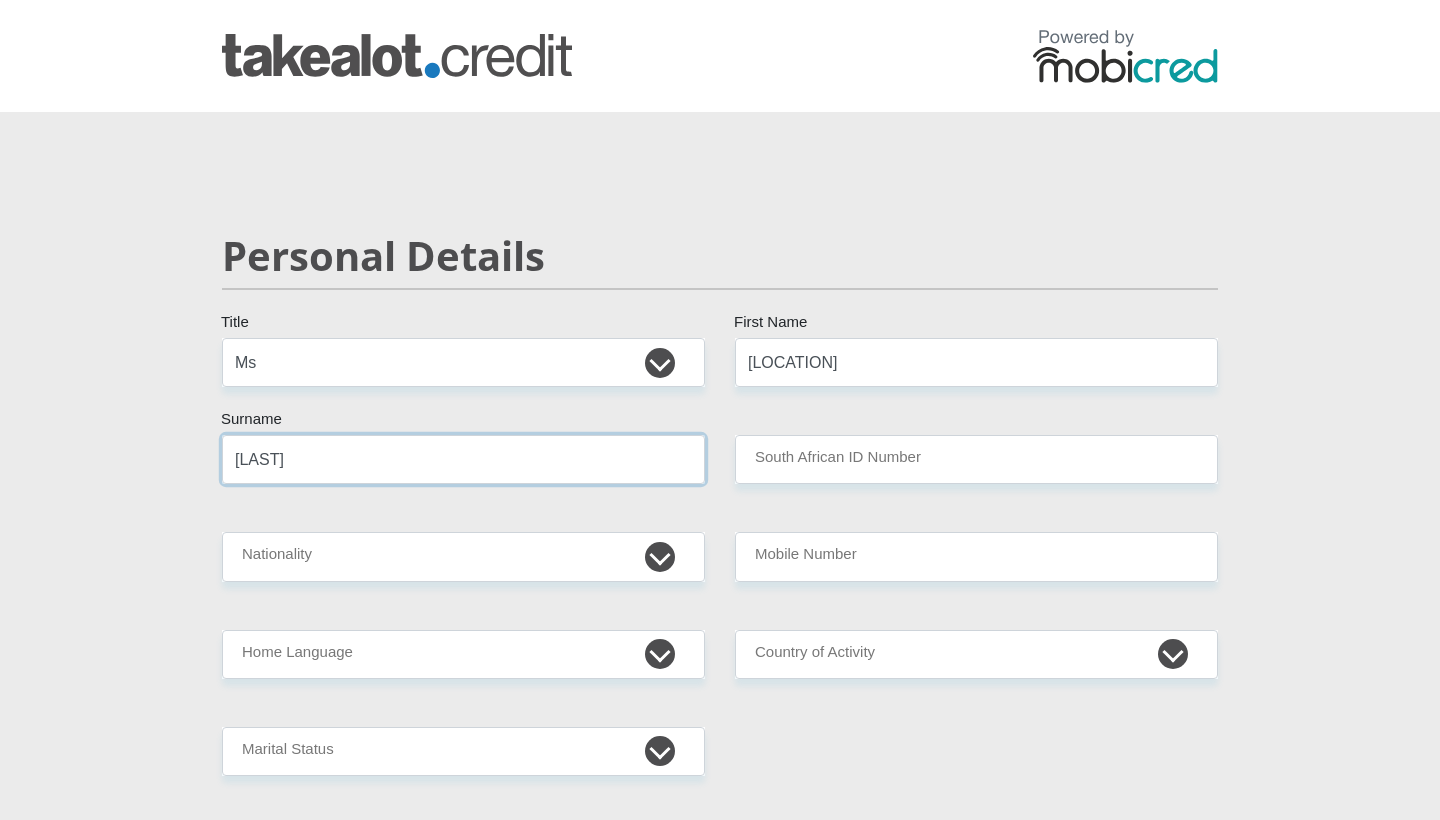 type on "[LAST]" 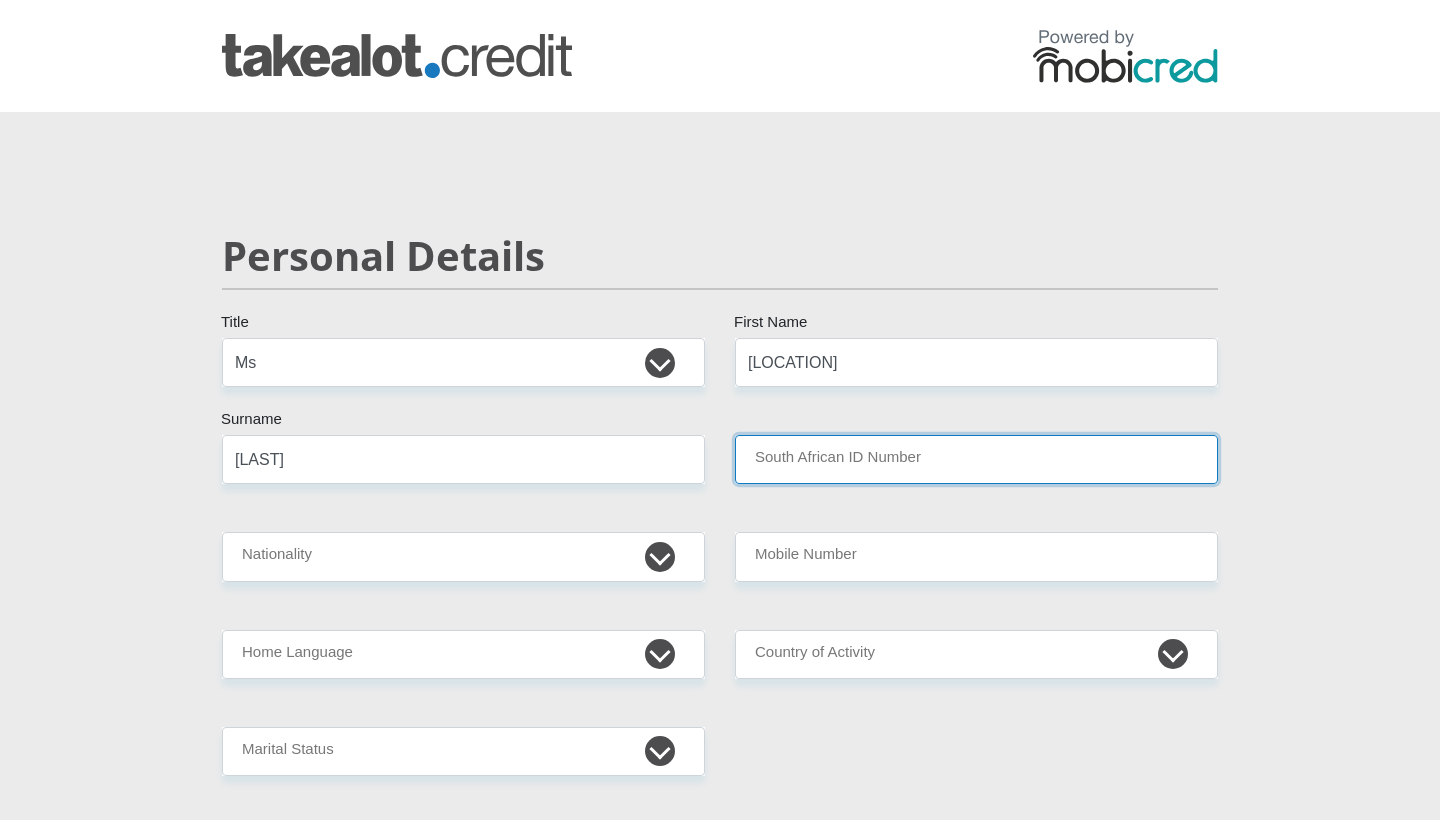 click on "South African ID Number" at bounding box center [976, 459] 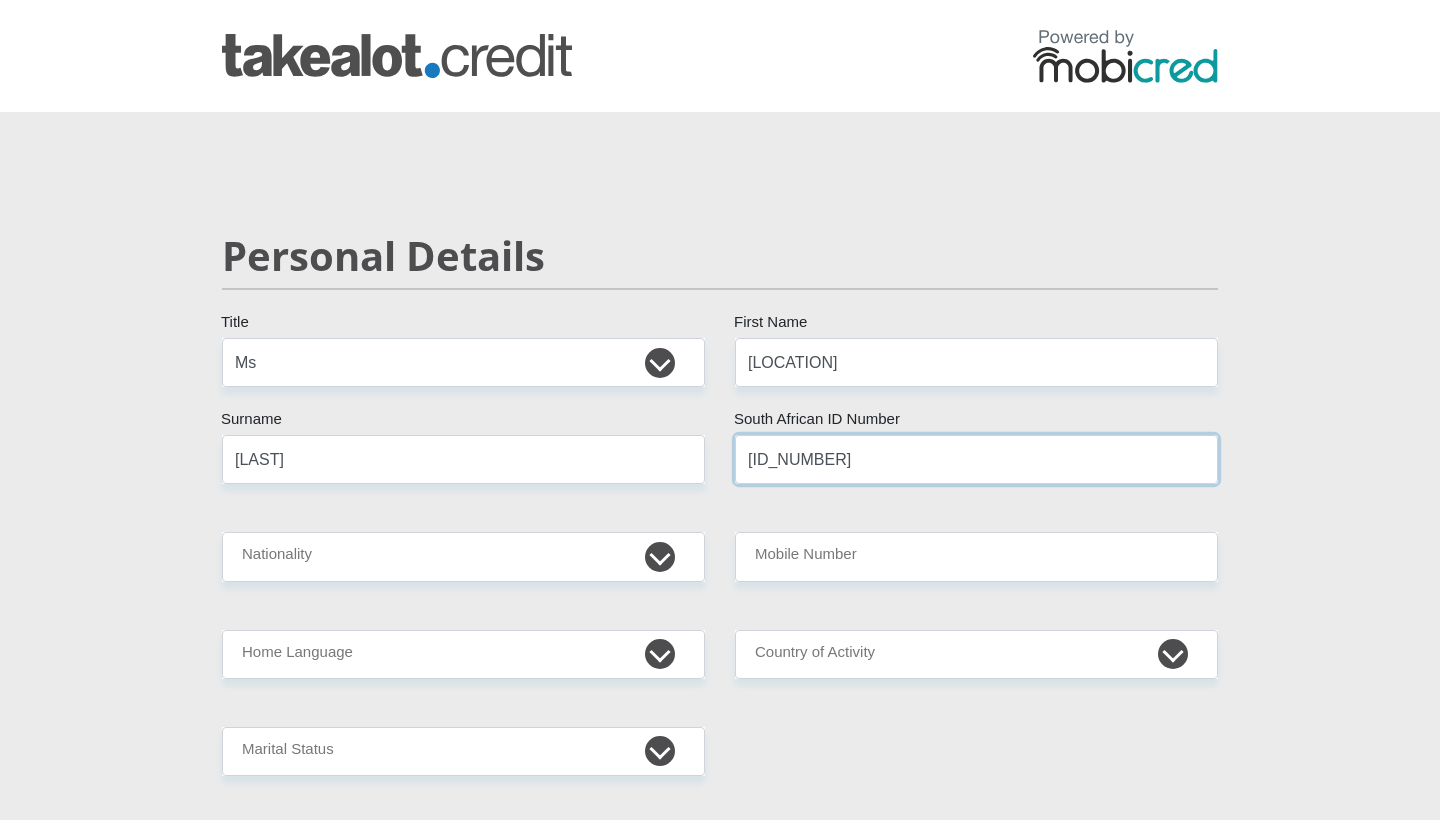 type on "[ID_NUMBER]" 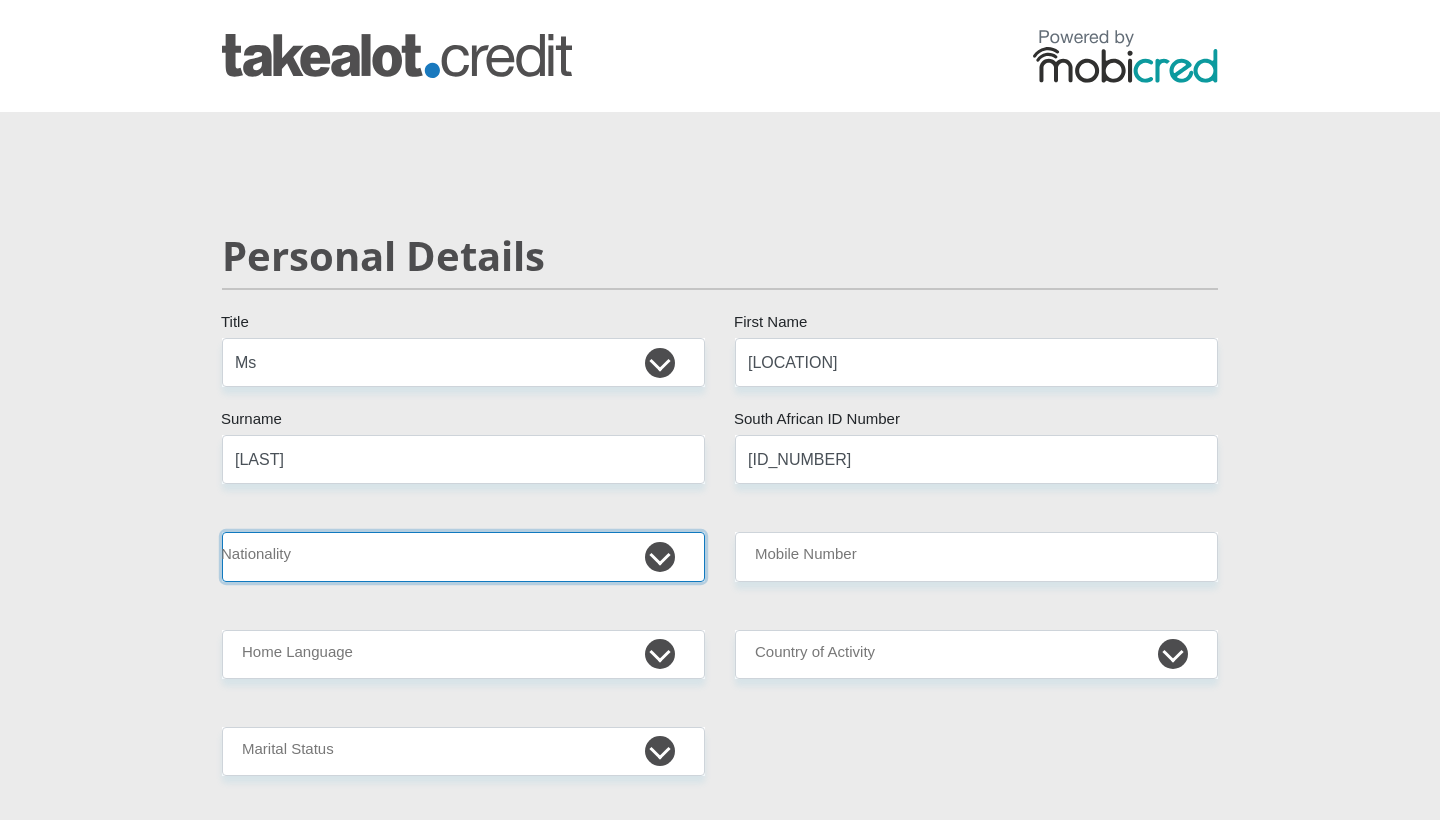 select on "ZAF" 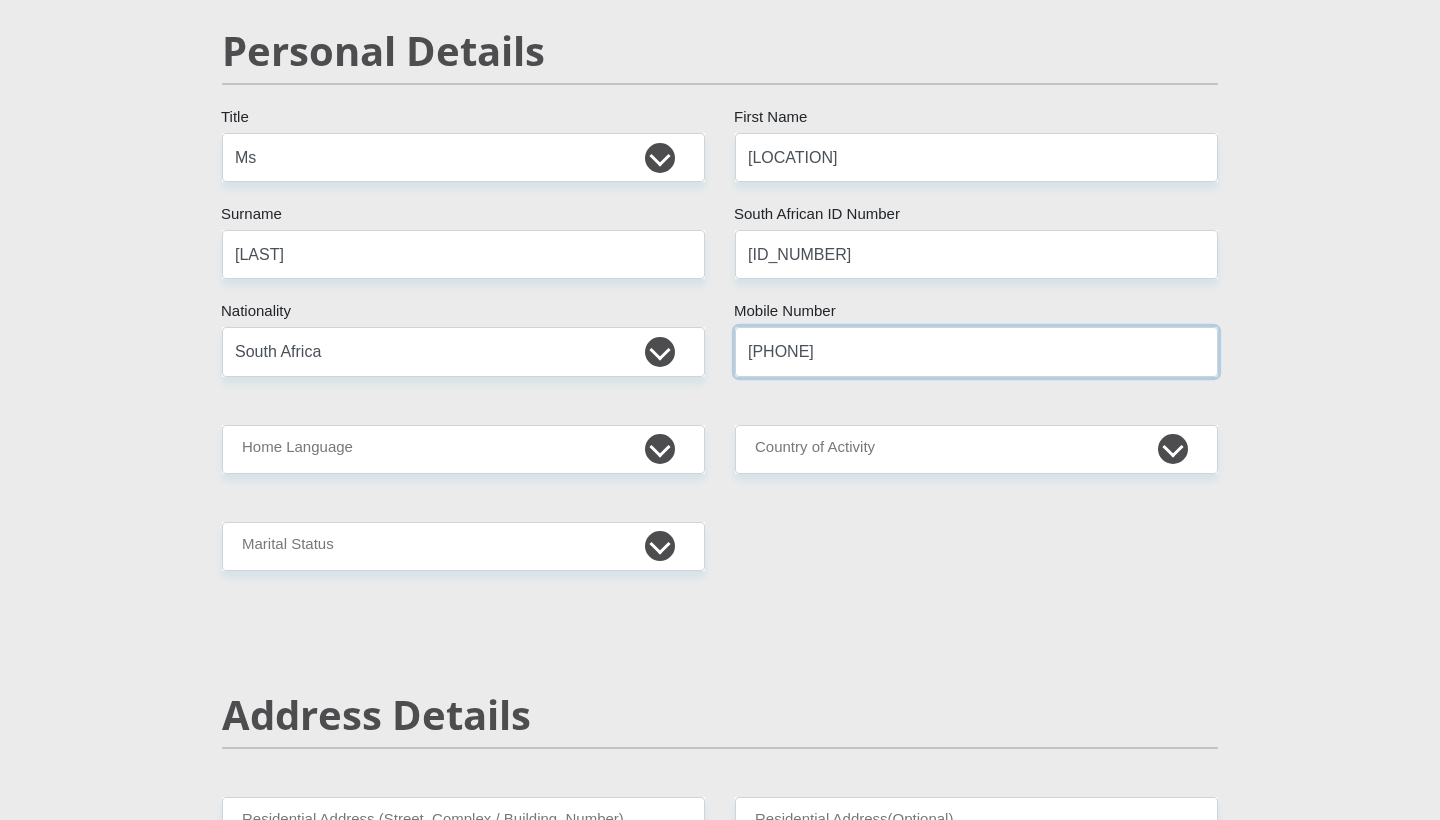 scroll, scrollTop: 218, scrollLeft: 0, axis: vertical 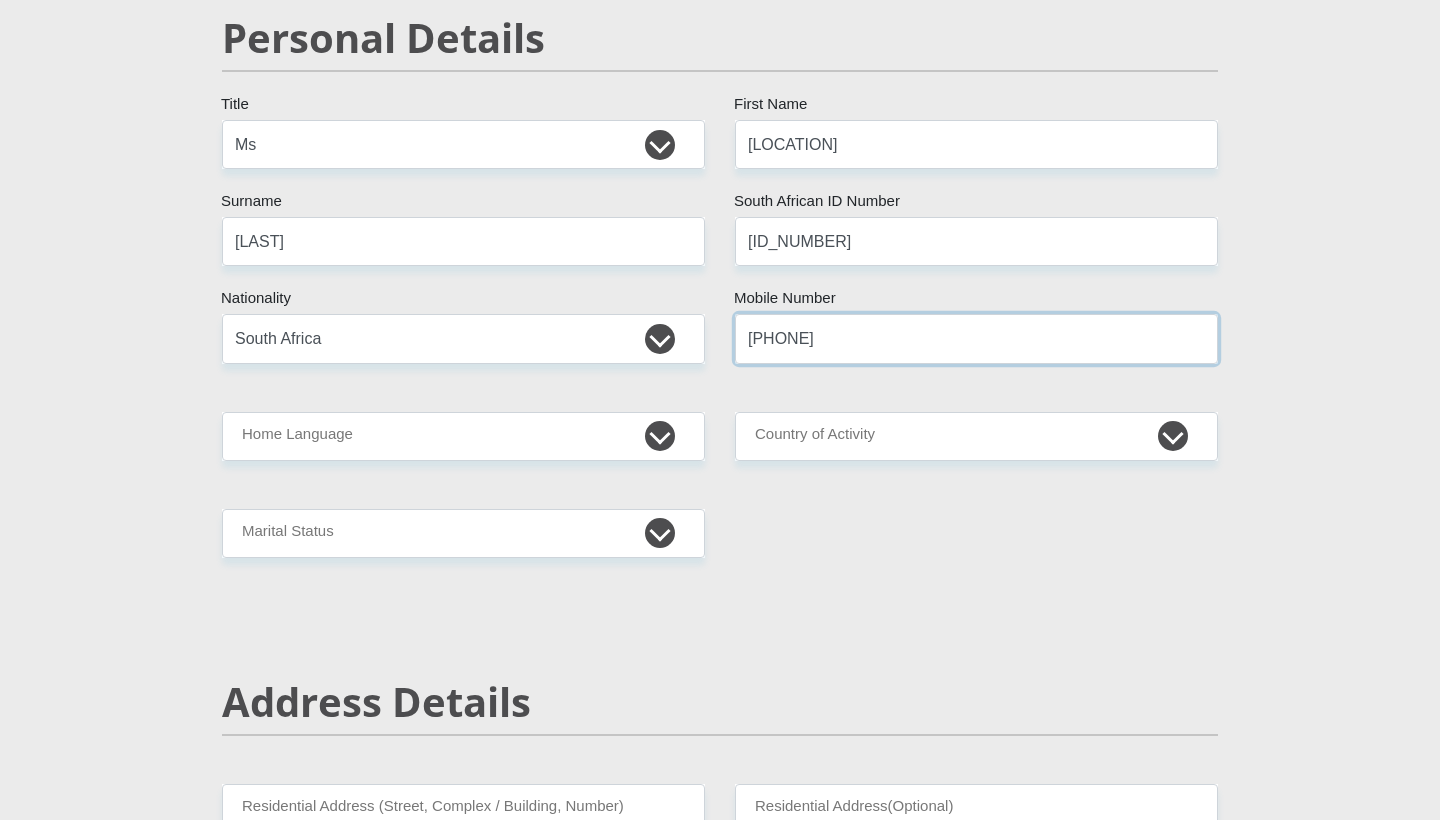 type on "[PHONE]" 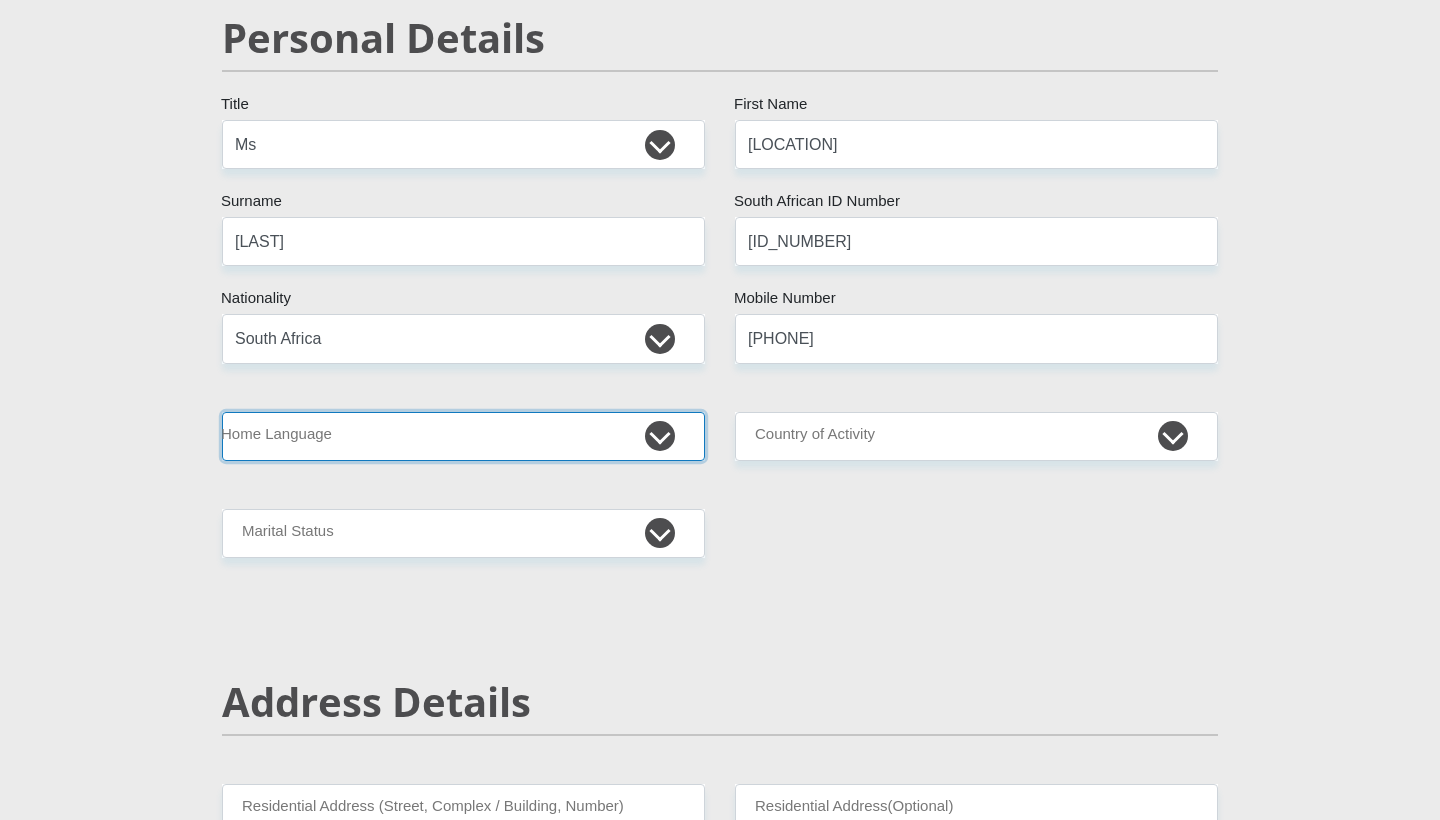 select on "eng" 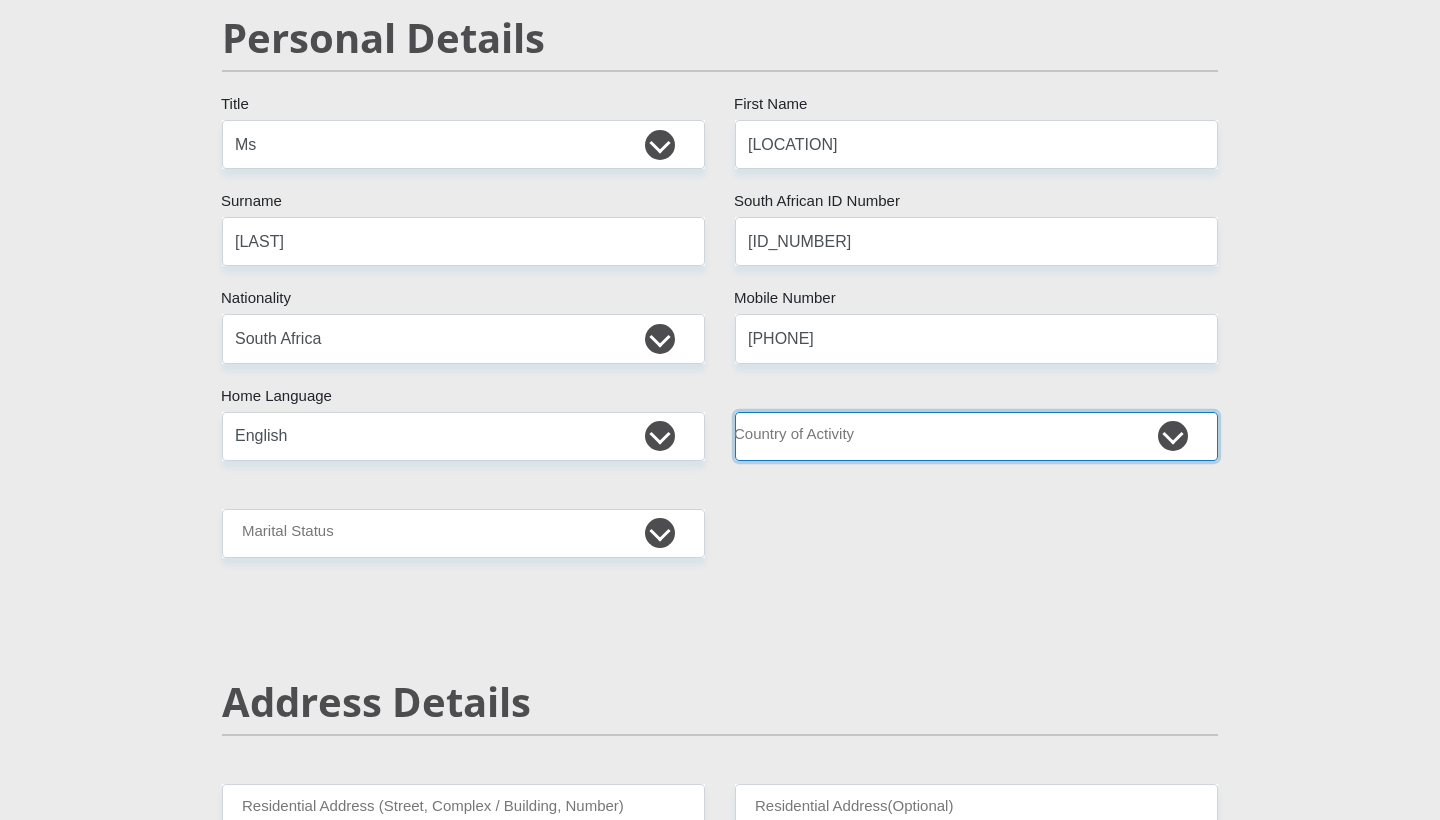 select on "ZAF" 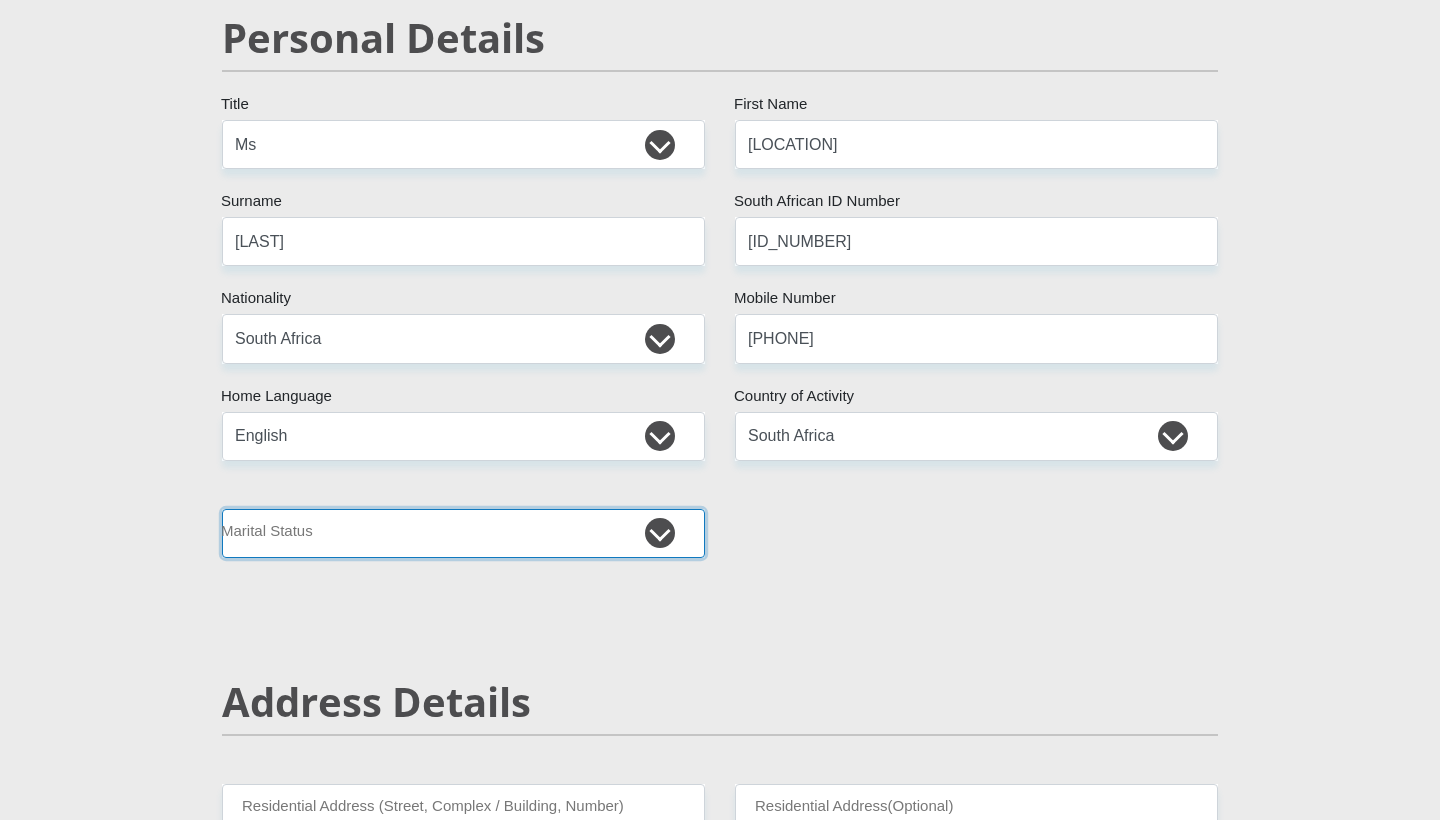 select on "2" 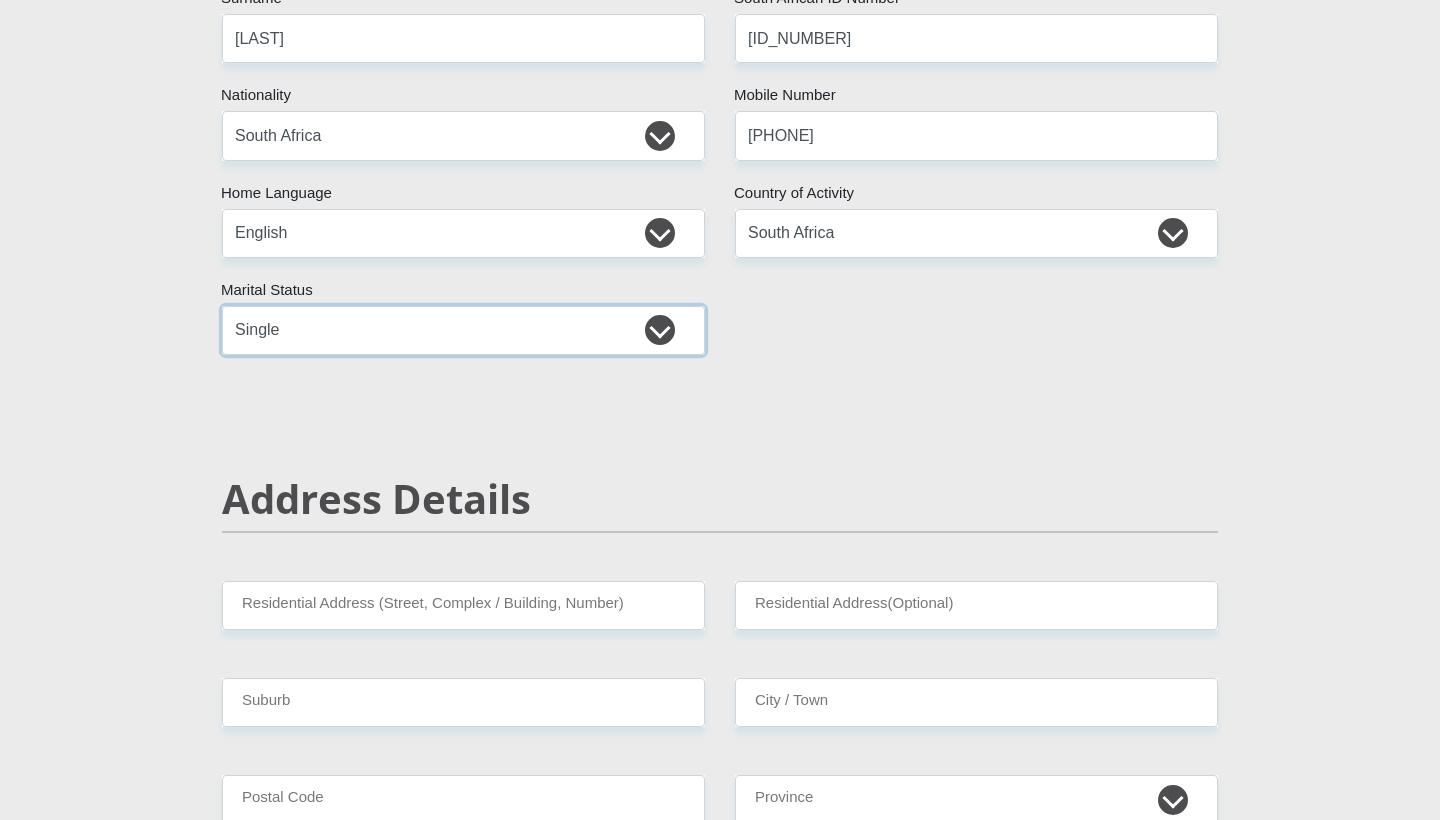 scroll, scrollTop: 491, scrollLeft: 0, axis: vertical 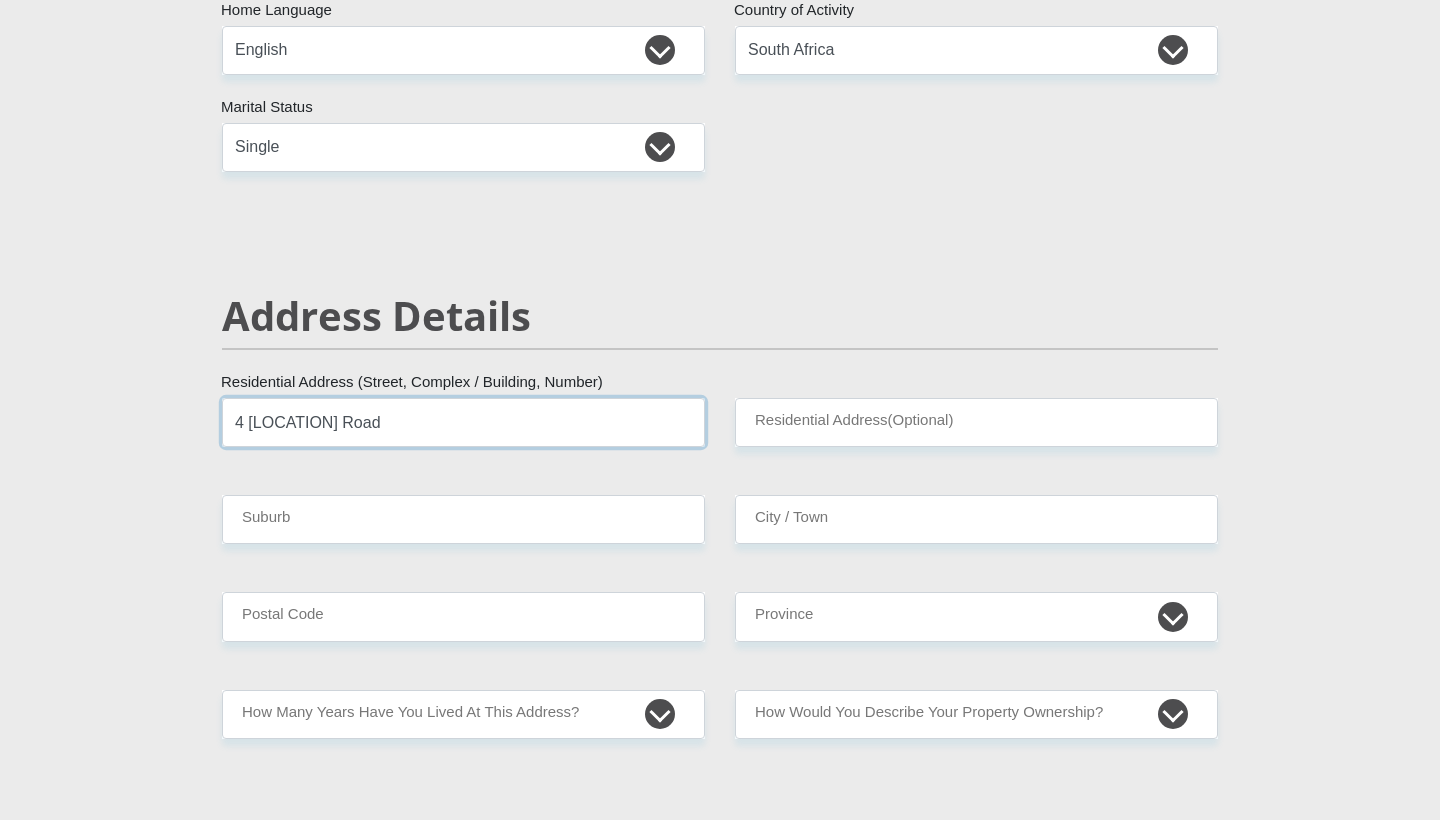 type on "4 [LOCATION] Road" 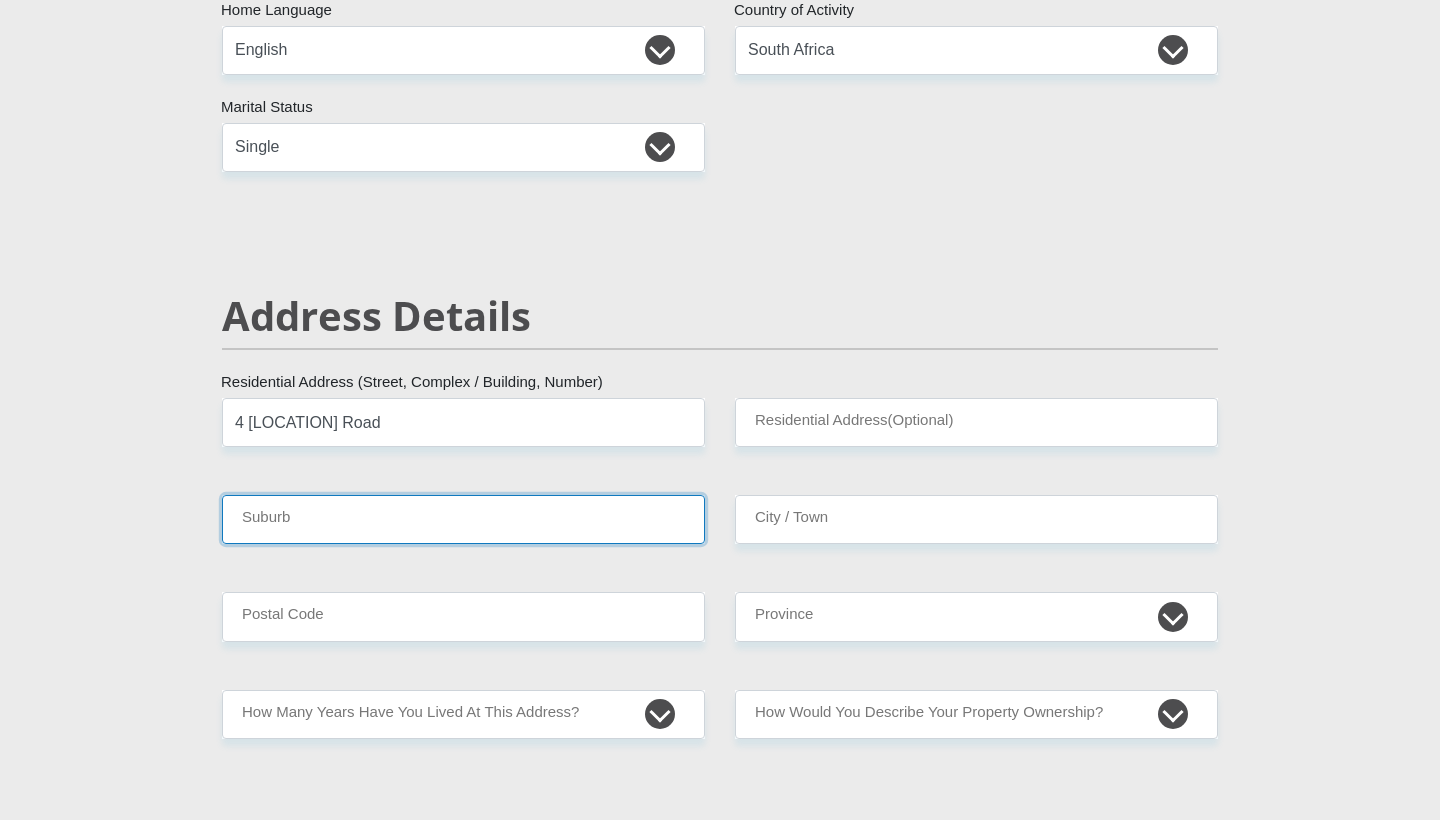 click on "Suburb" at bounding box center (463, 519) 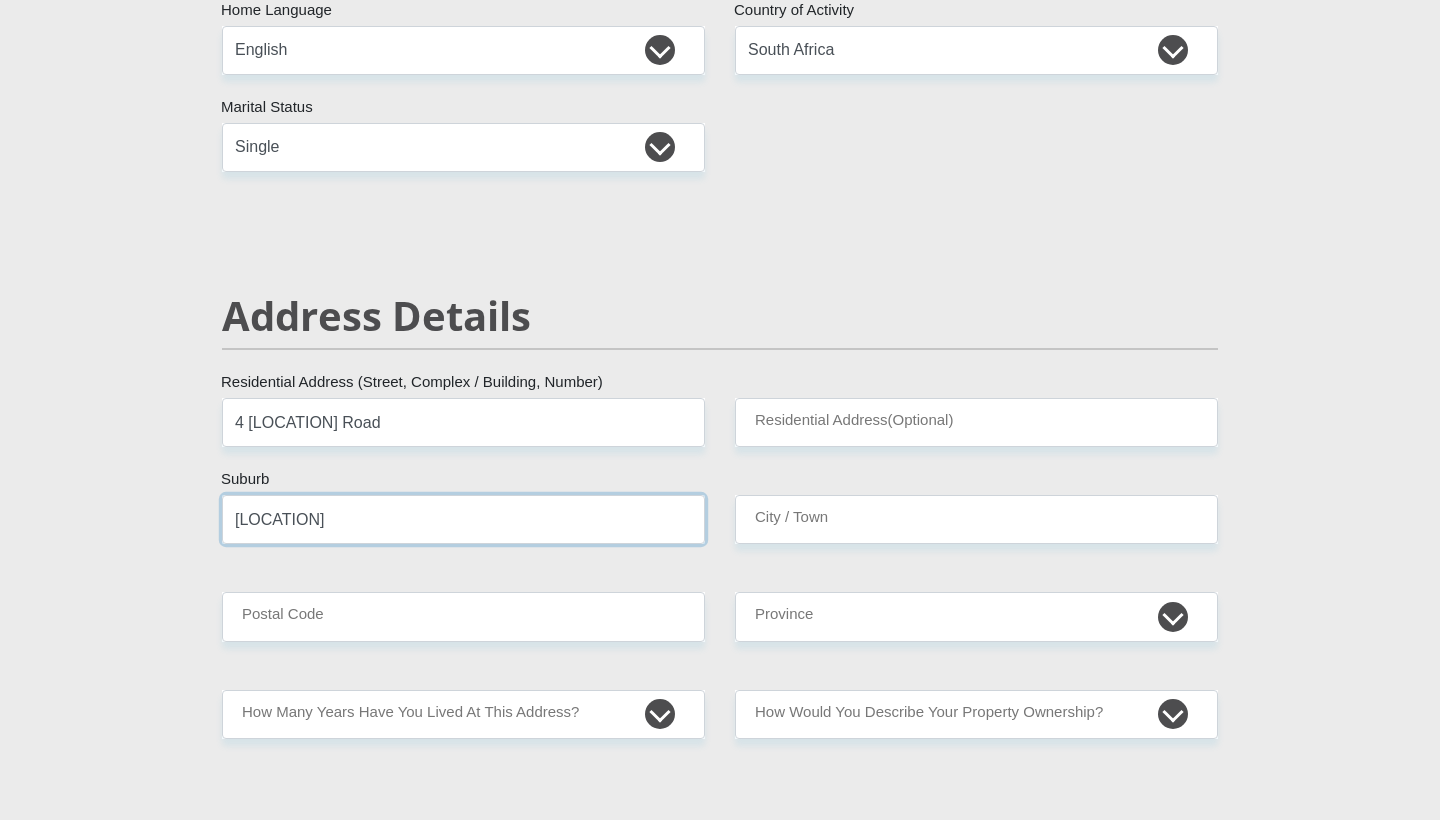 type on "[LOCATION]" 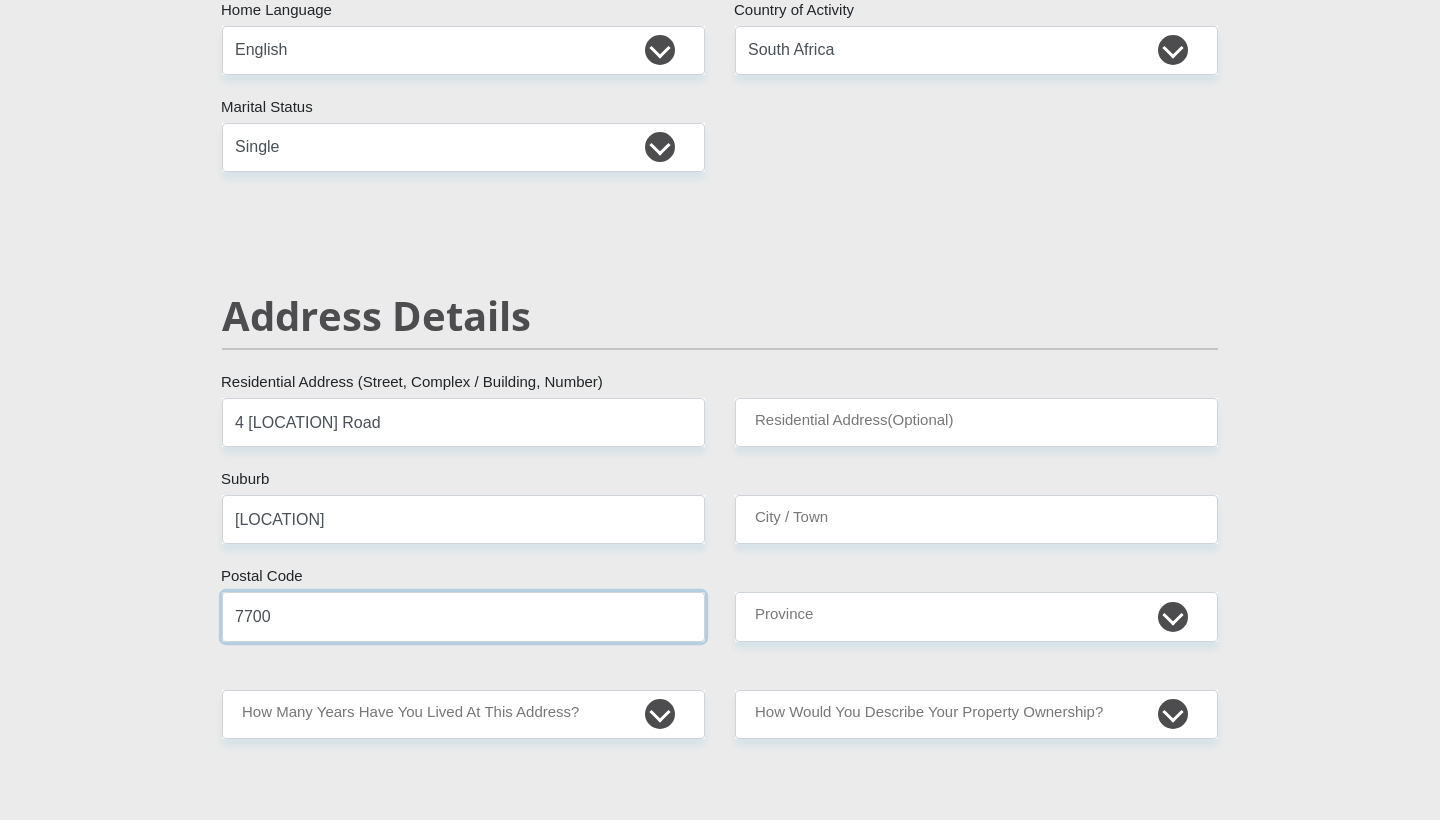 type on "7700" 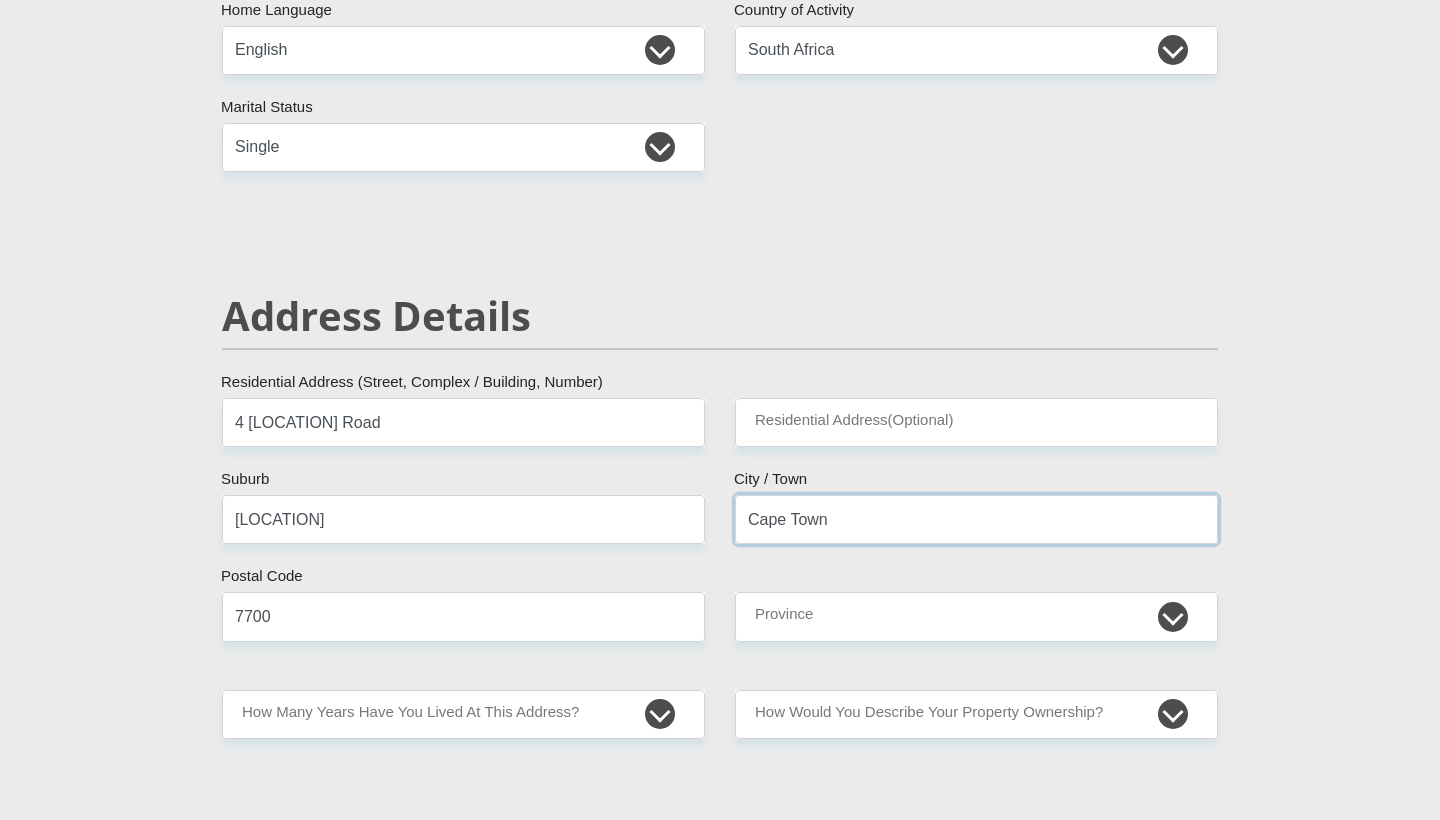 type on "Cape Town" 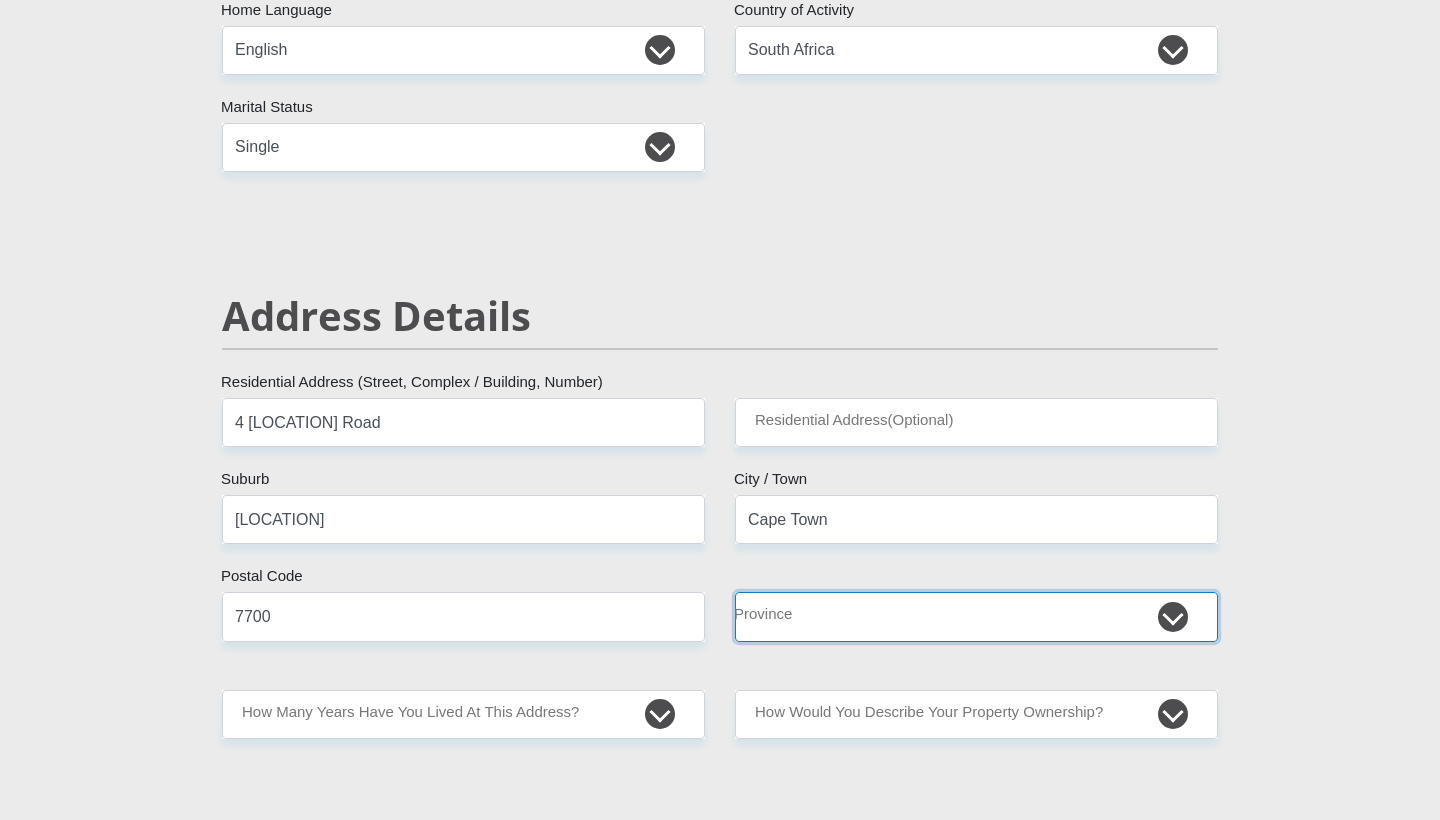 select on "Western Cape" 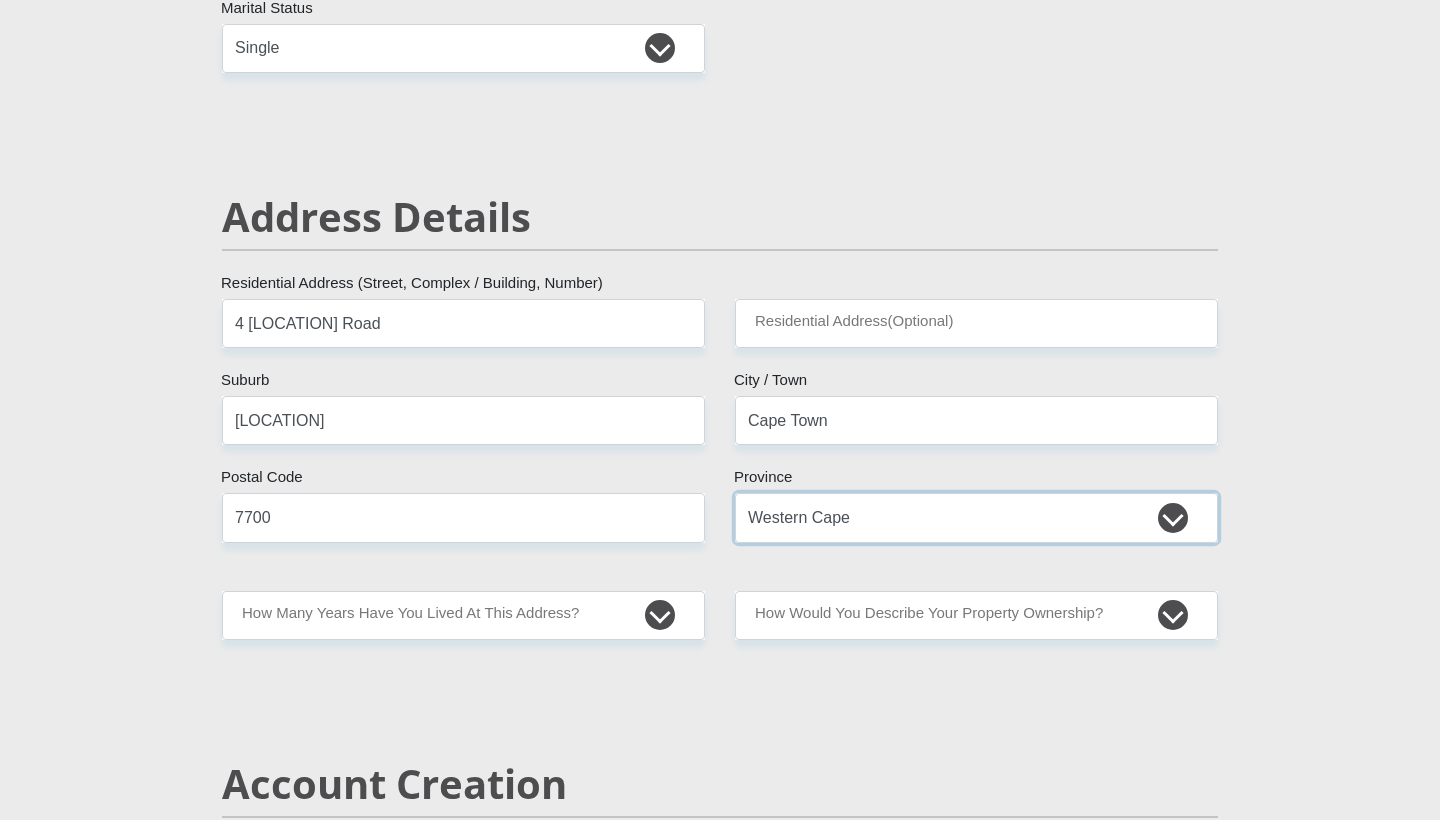 scroll, scrollTop: 706, scrollLeft: 0, axis: vertical 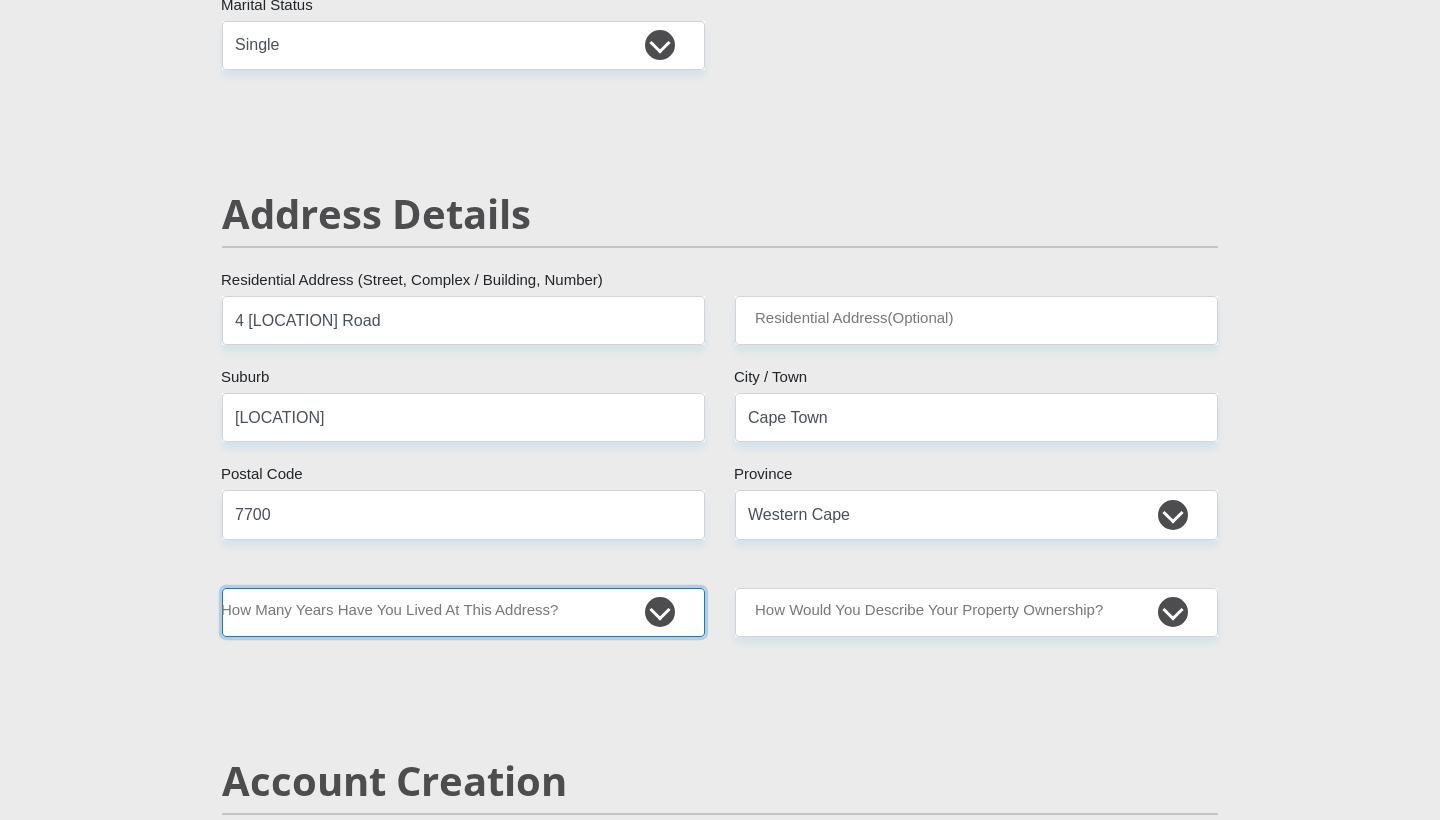 select on "2" 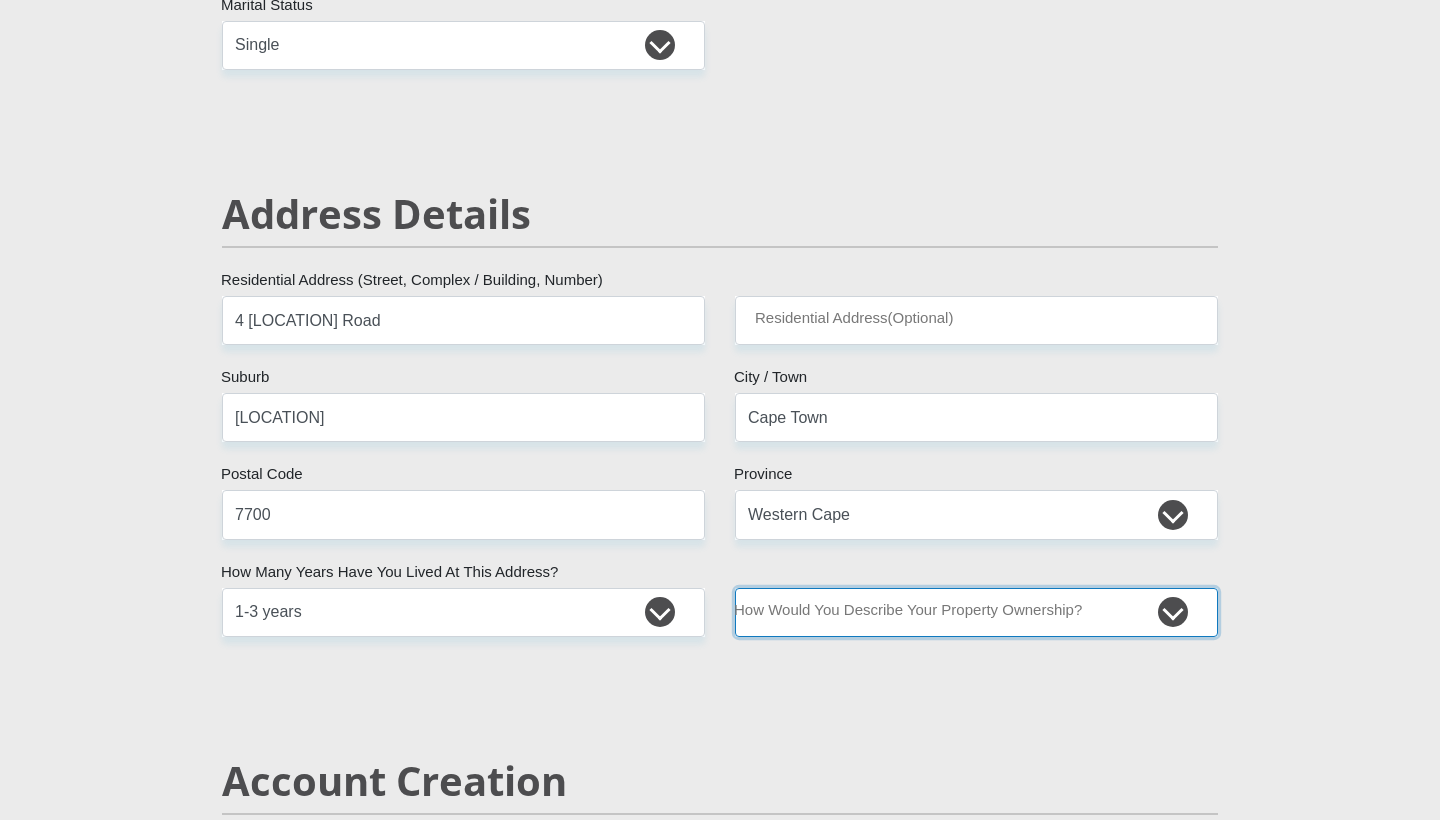 select on "Rented" 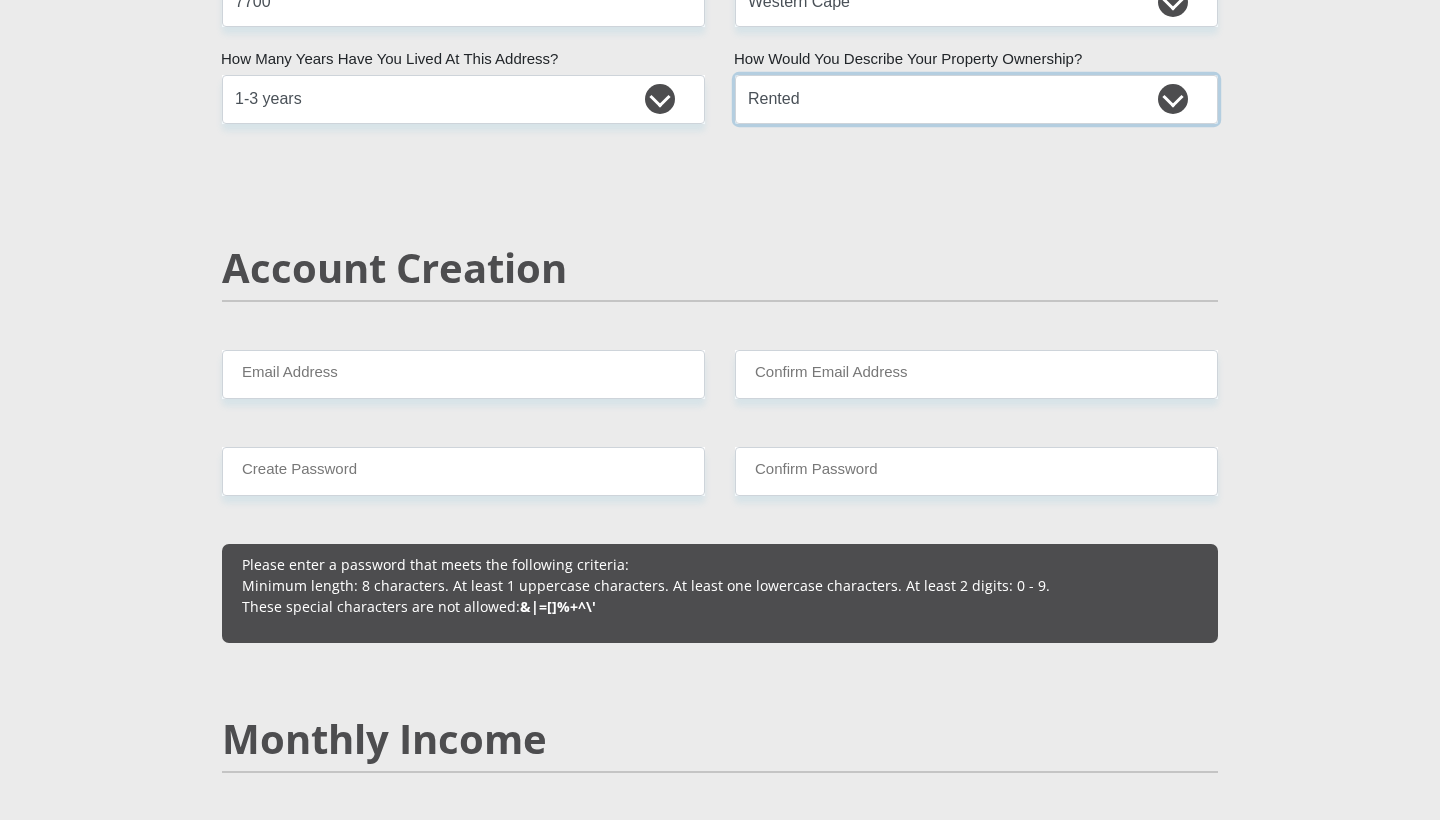 scroll, scrollTop: 1231, scrollLeft: 0, axis: vertical 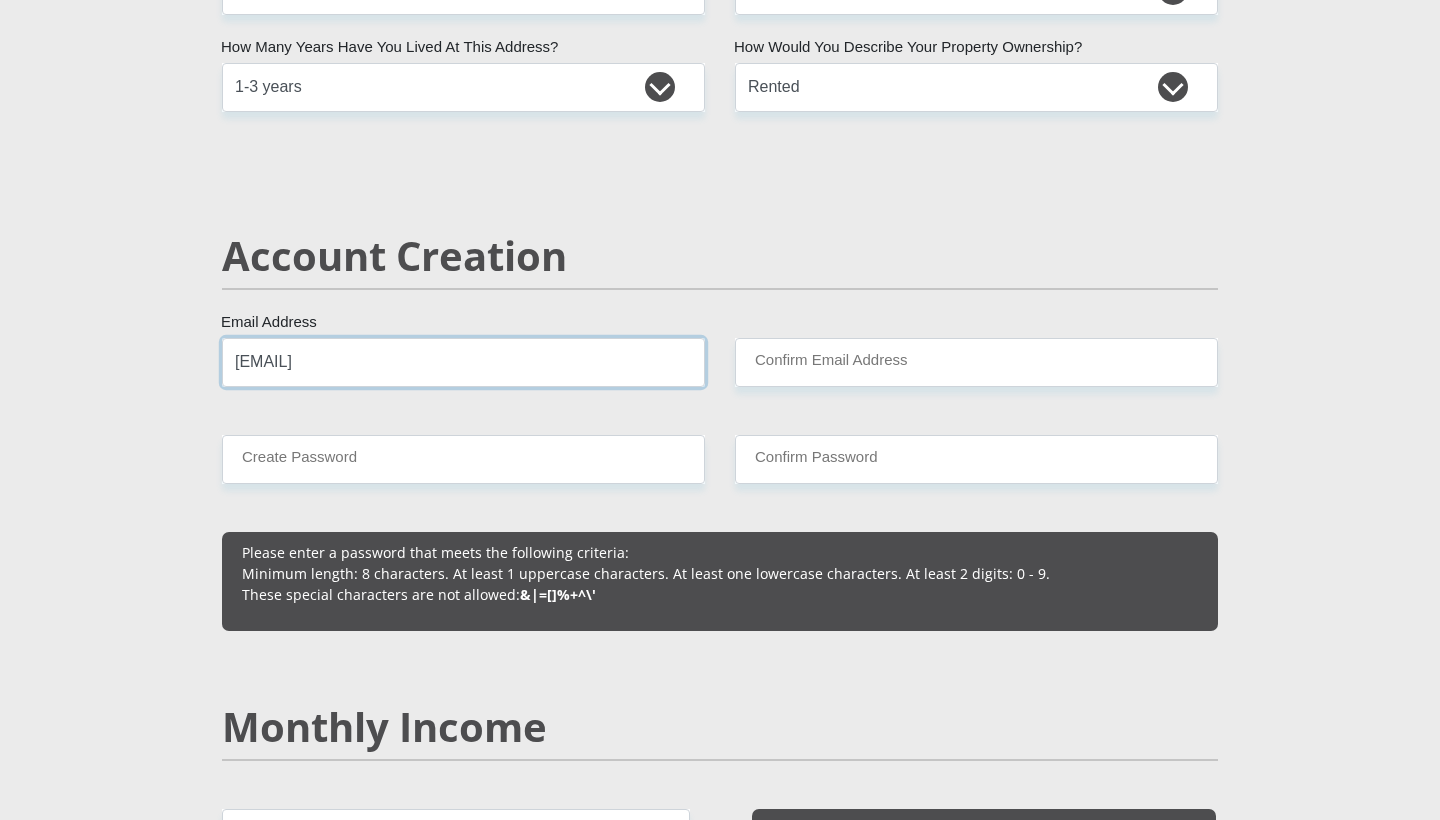 type on "[EMAIL]" 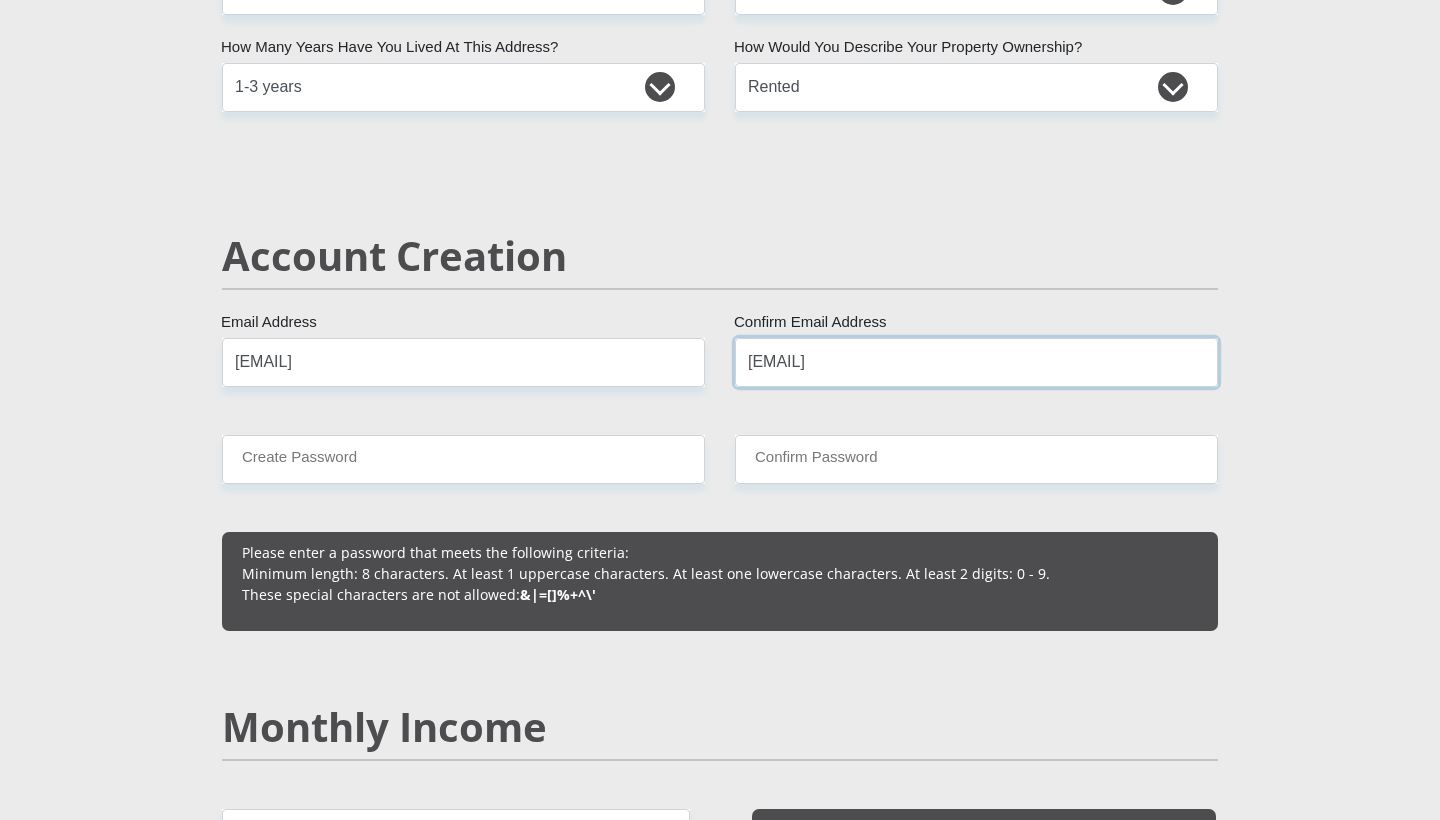 type on "[EMAIL]" 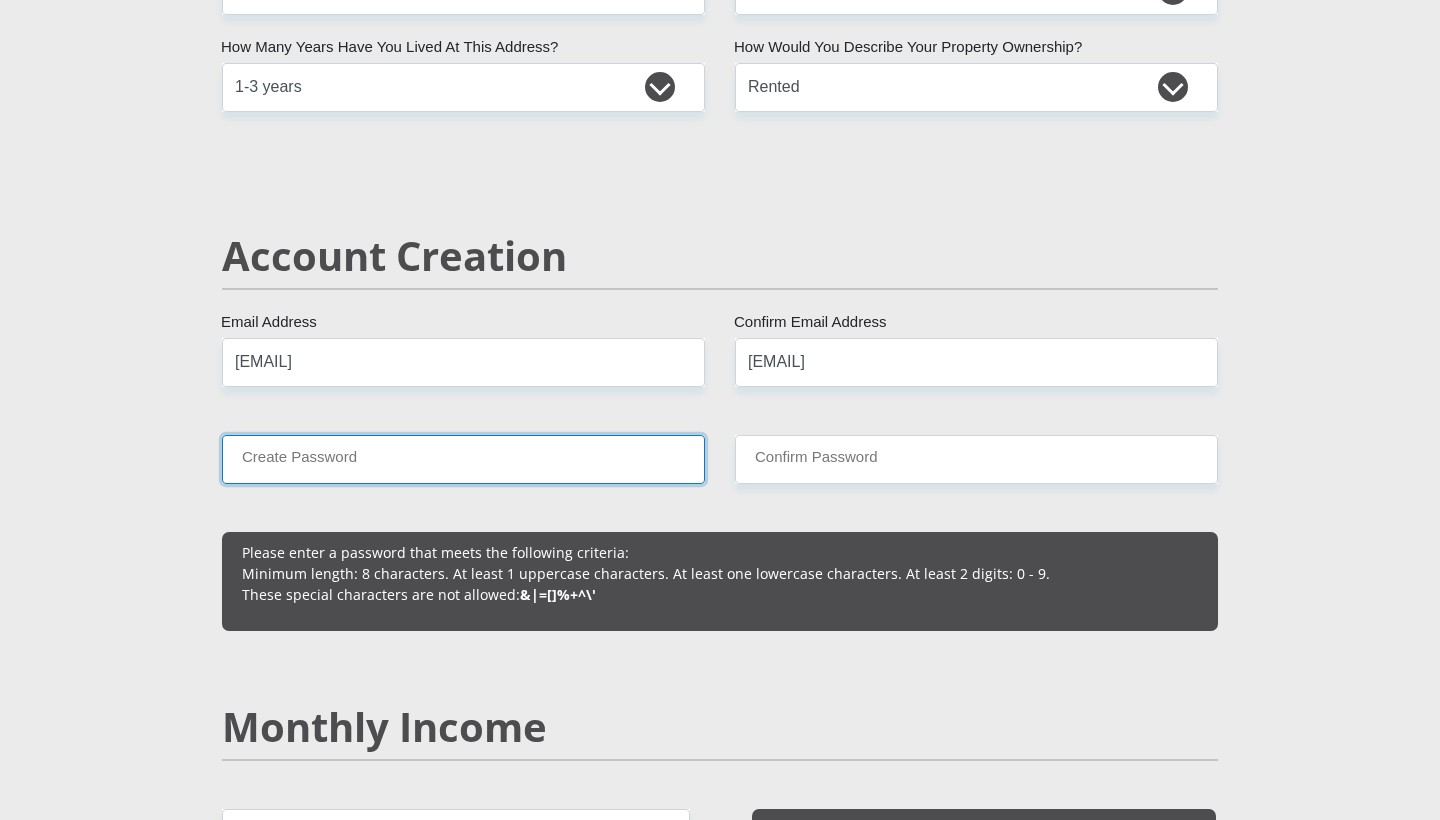 click on "Create Password" at bounding box center [463, 459] 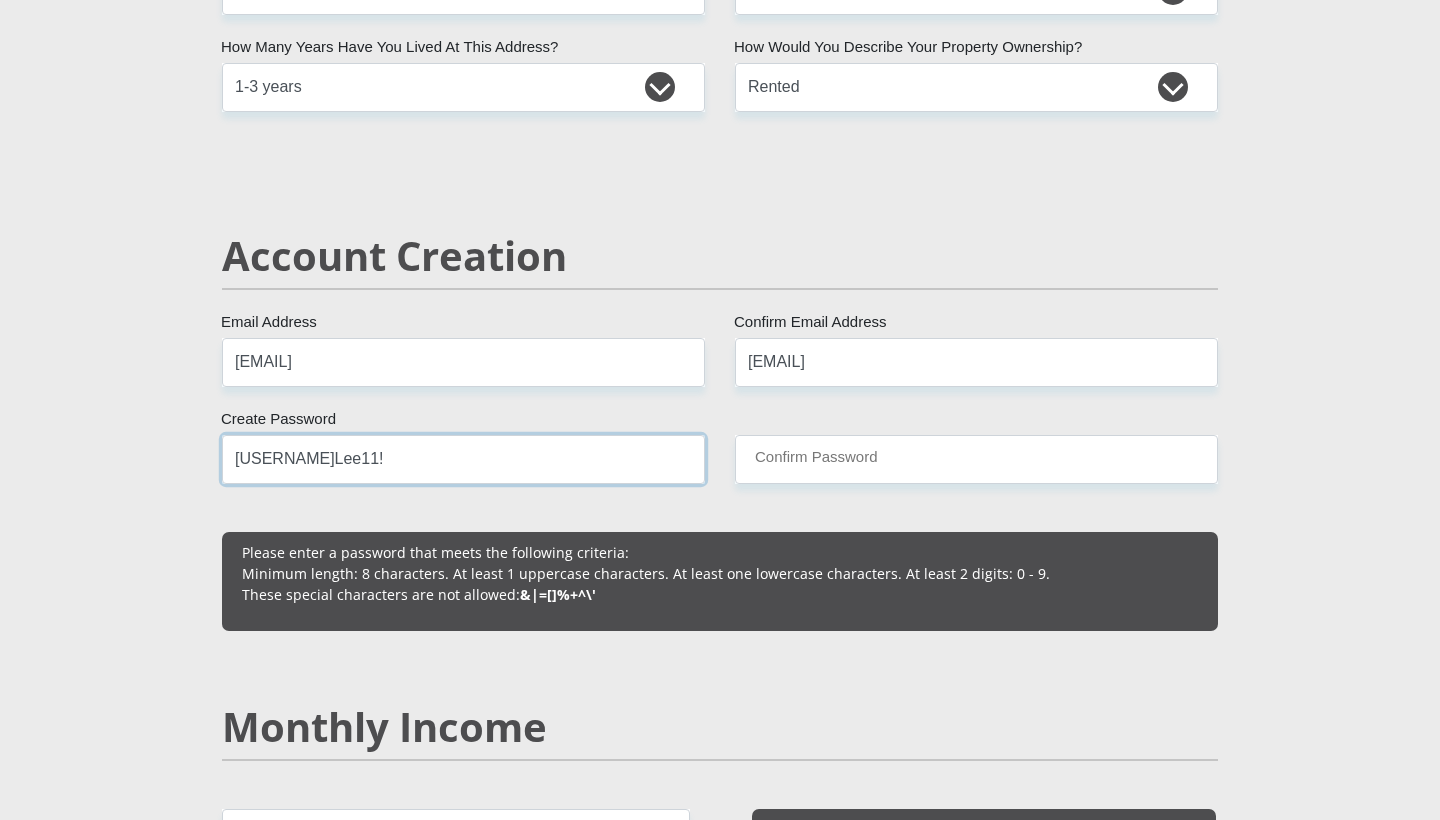type on "[USERNAME]Lee11!" 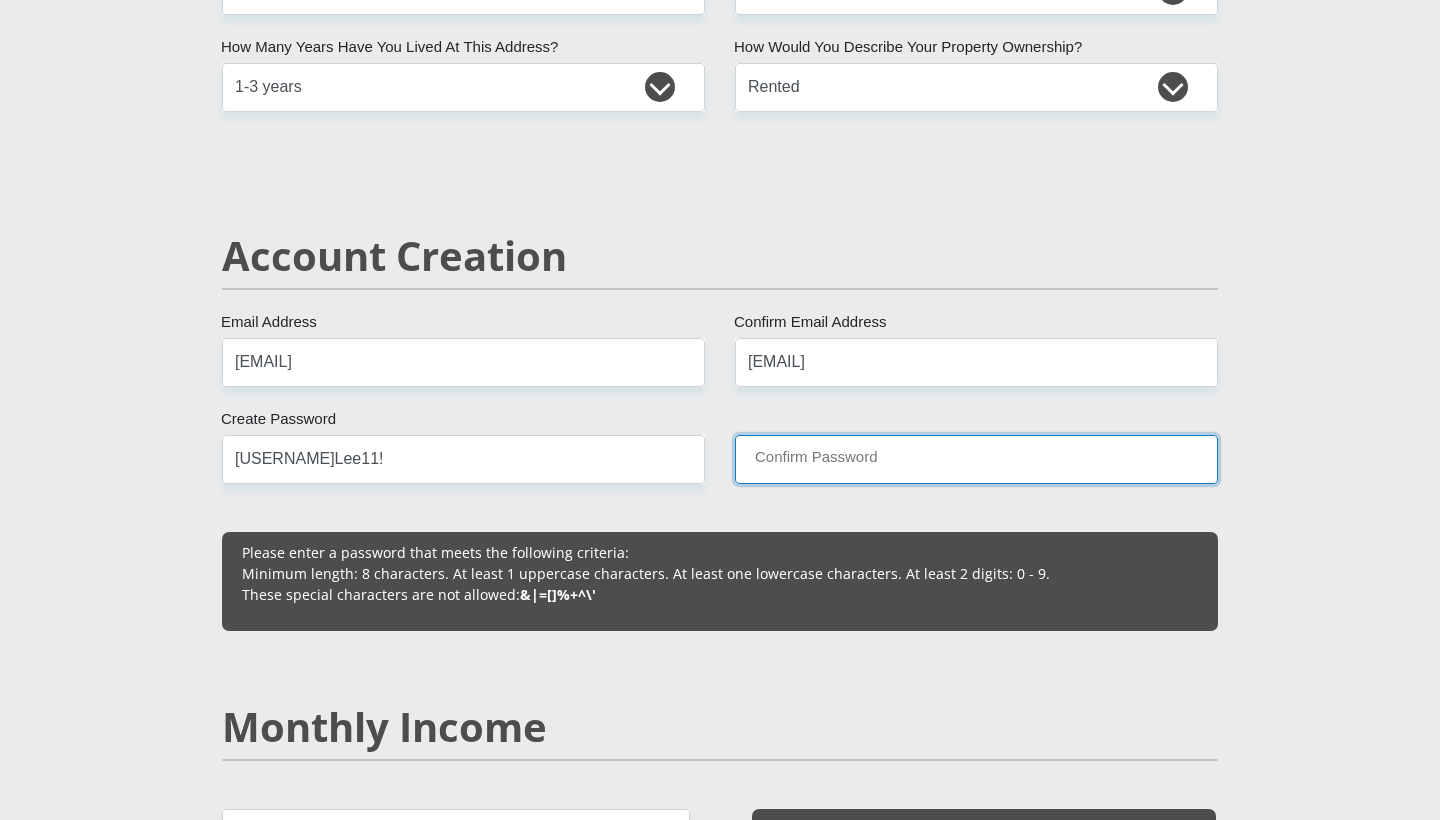 click on "Confirm Password" at bounding box center [976, 459] 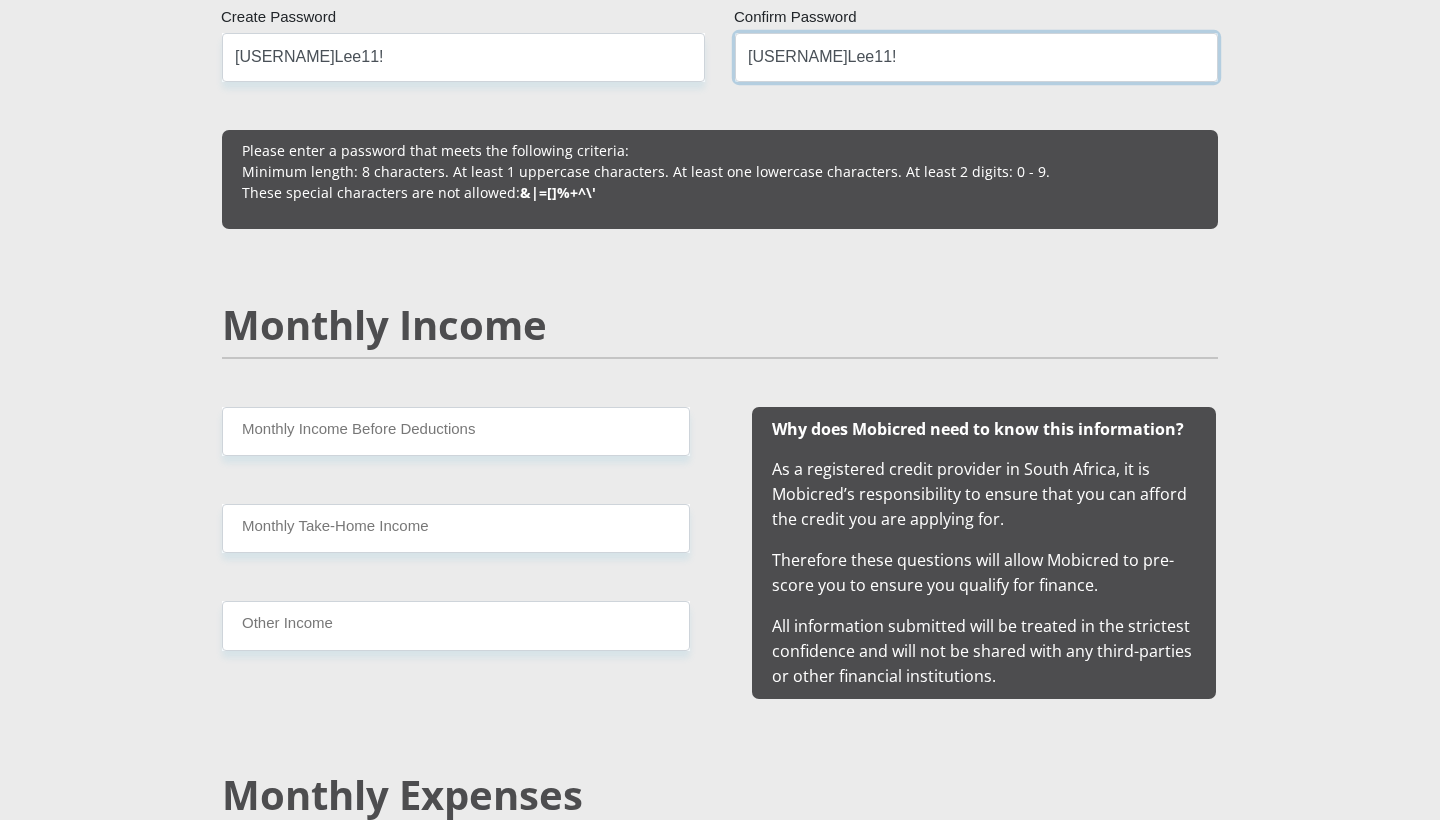scroll, scrollTop: 1661, scrollLeft: 0, axis: vertical 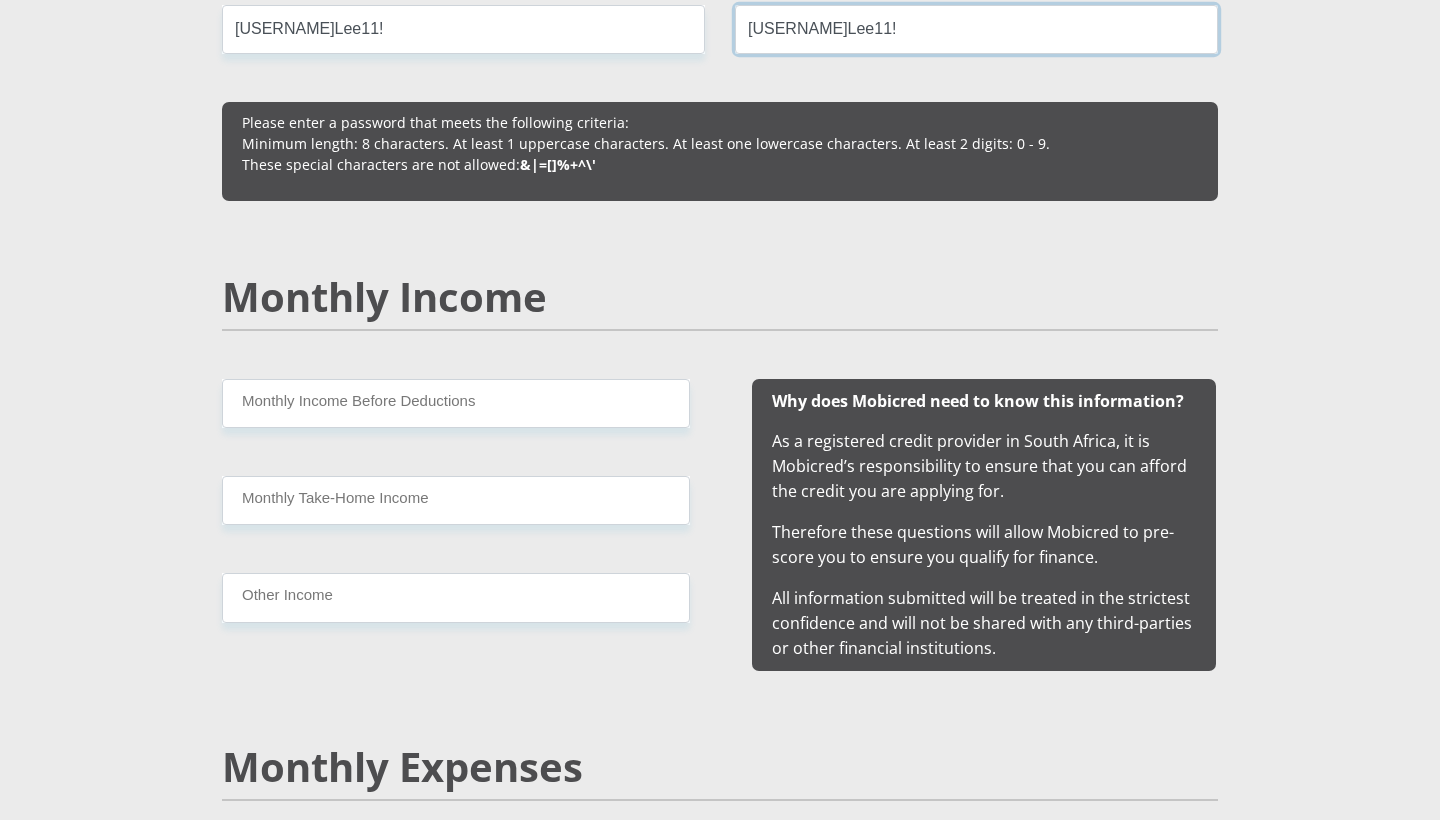 type on "[USERNAME]Lee11!" 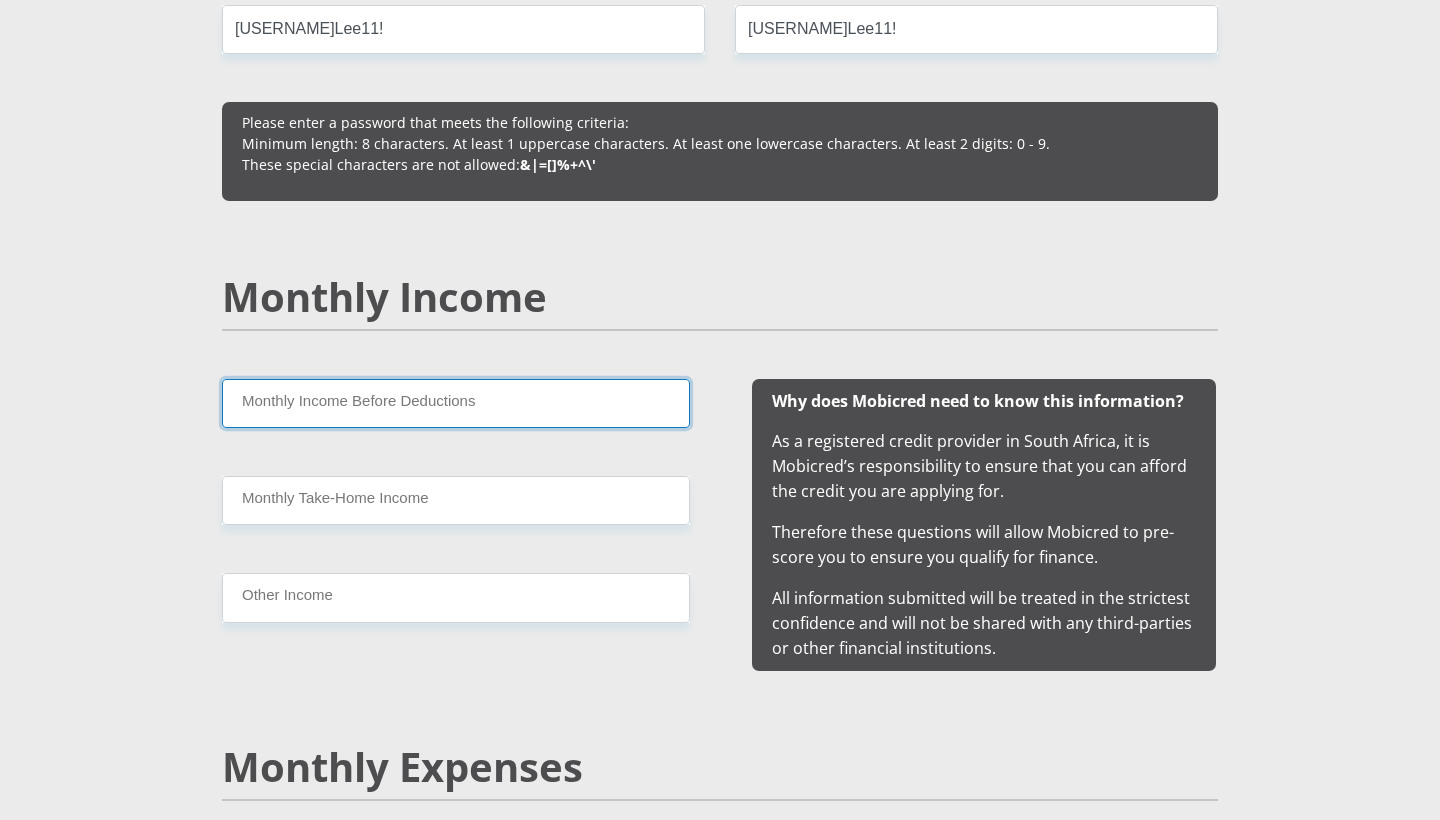 click on "Monthly Income Before Deductions" at bounding box center [456, 403] 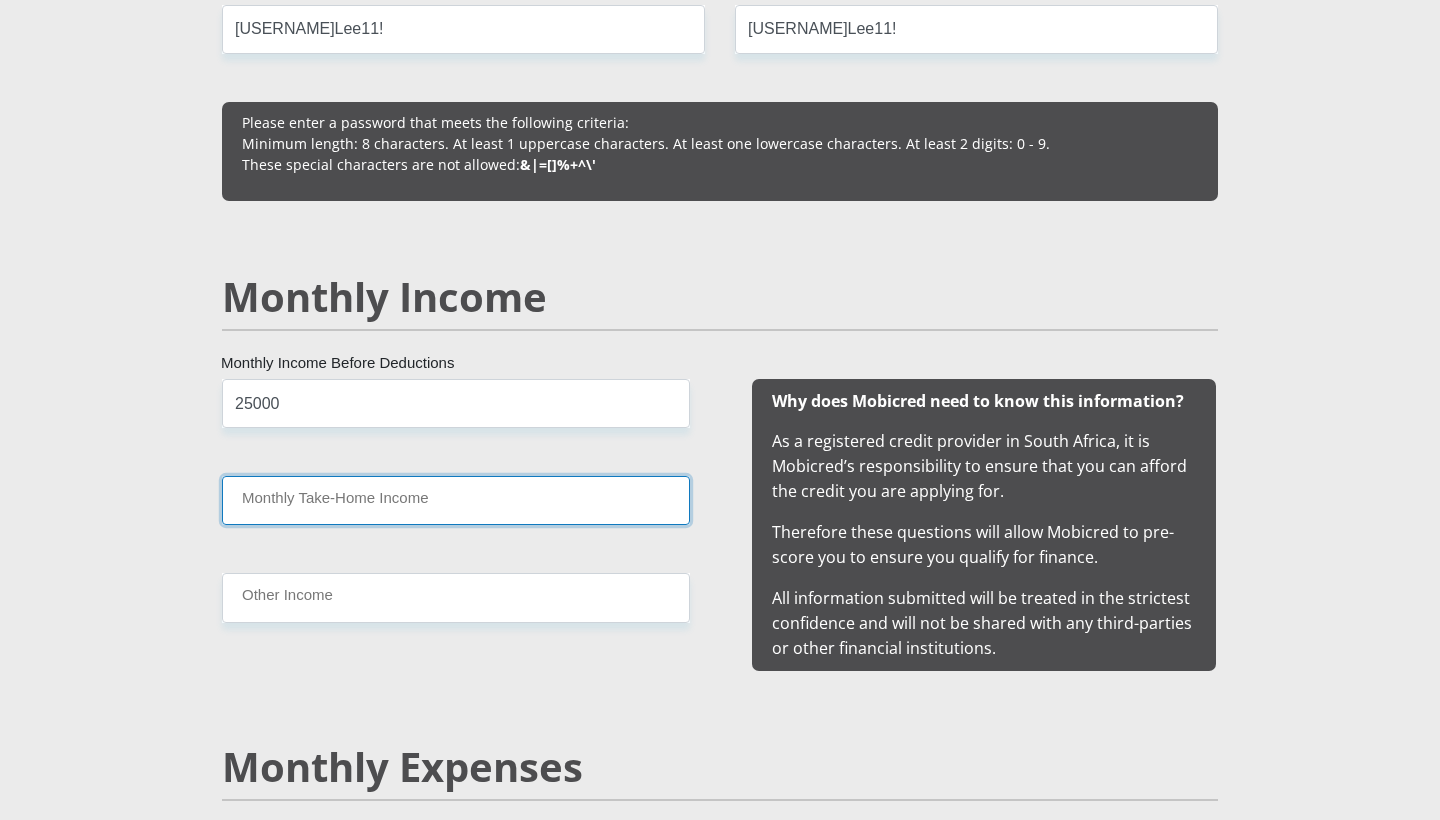 click on "Monthly Take-Home Income" at bounding box center [456, 500] 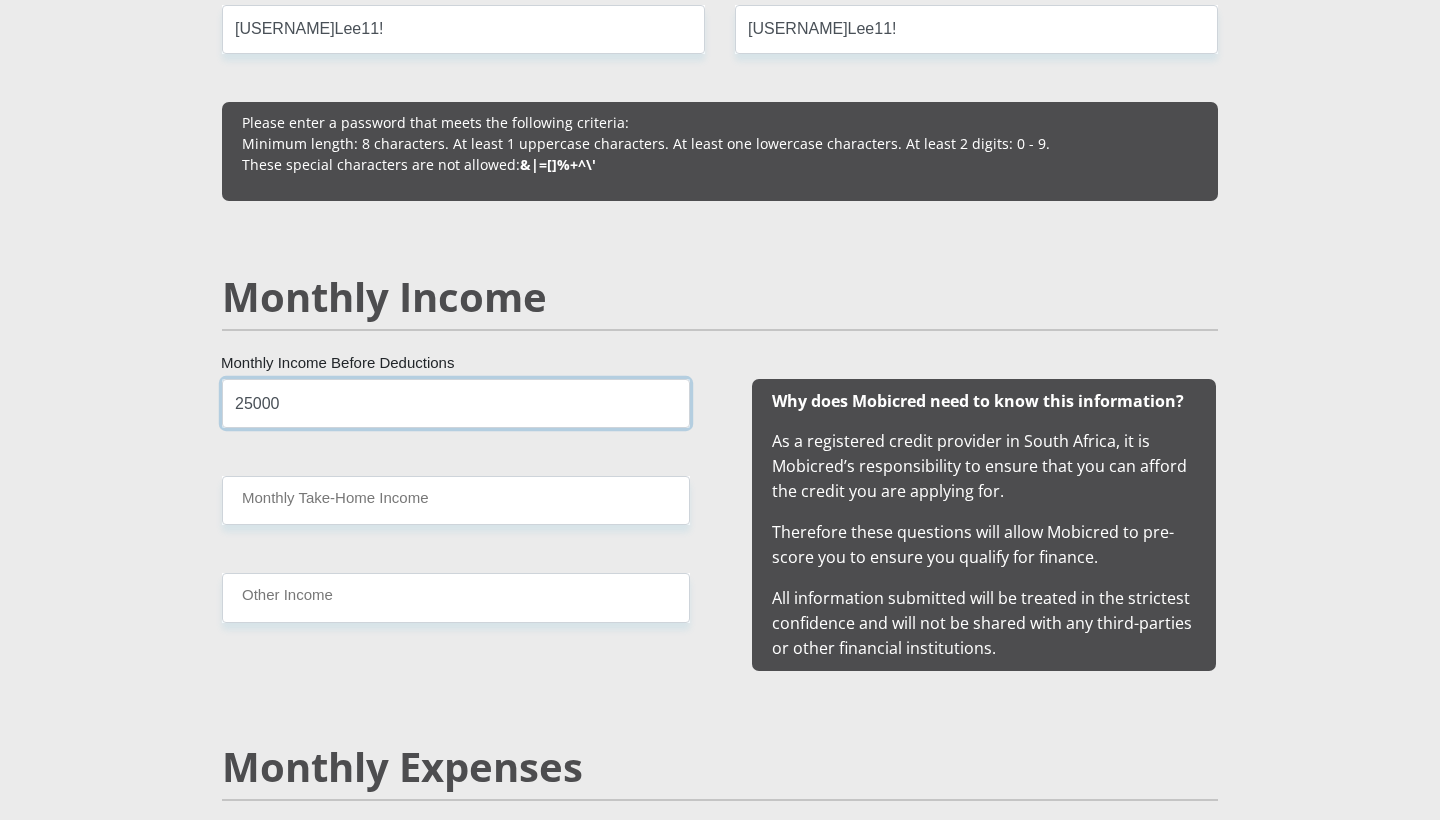 click on "25000" at bounding box center [456, 403] 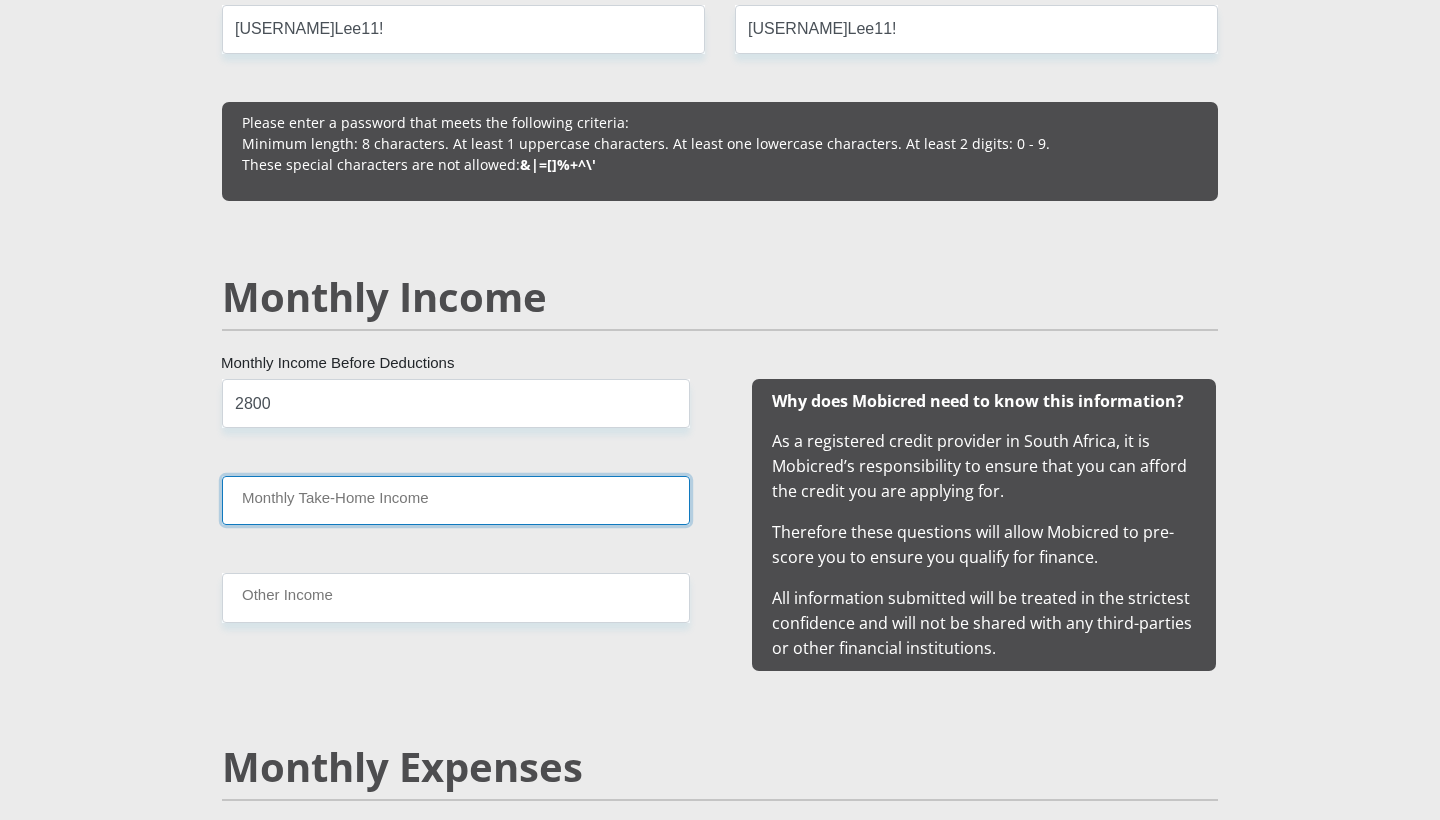 click on "Monthly Take-Home Income" at bounding box center (456, 500) 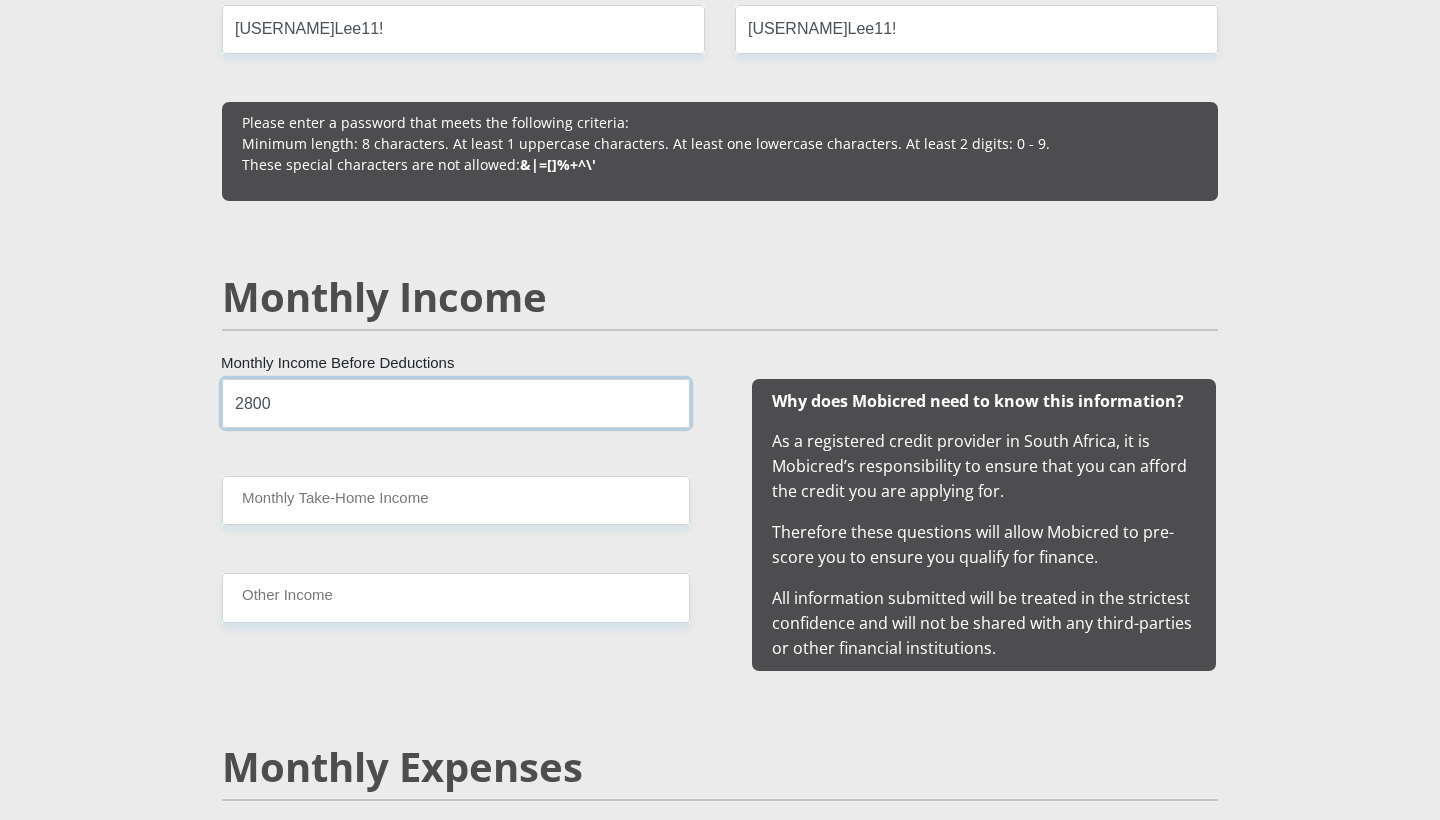 click on "2800" at bounding box center [456, 403] 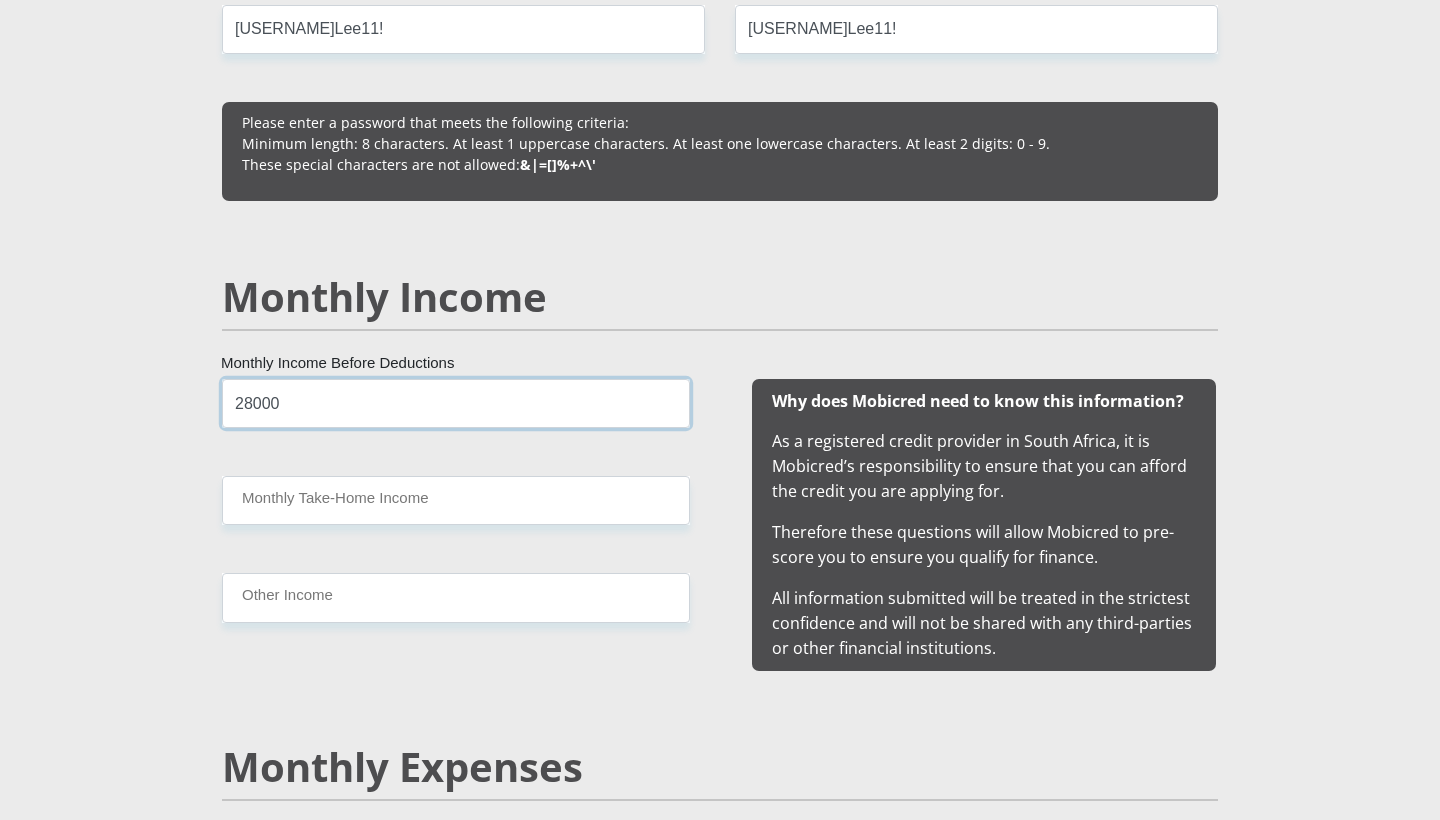 type on "28000" 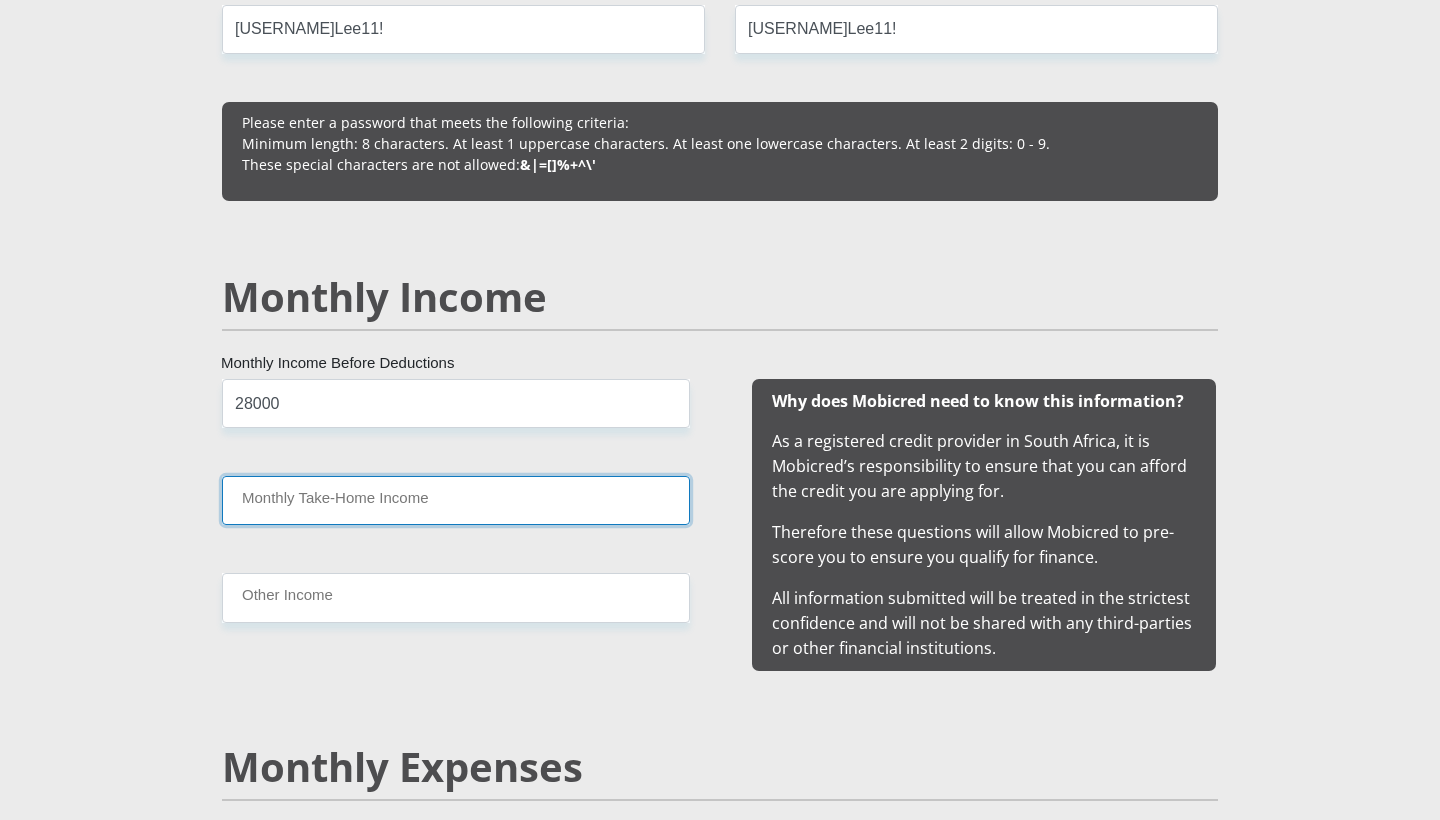 click on "Monthly Take-Home Income" at bounding box center [456, 500] 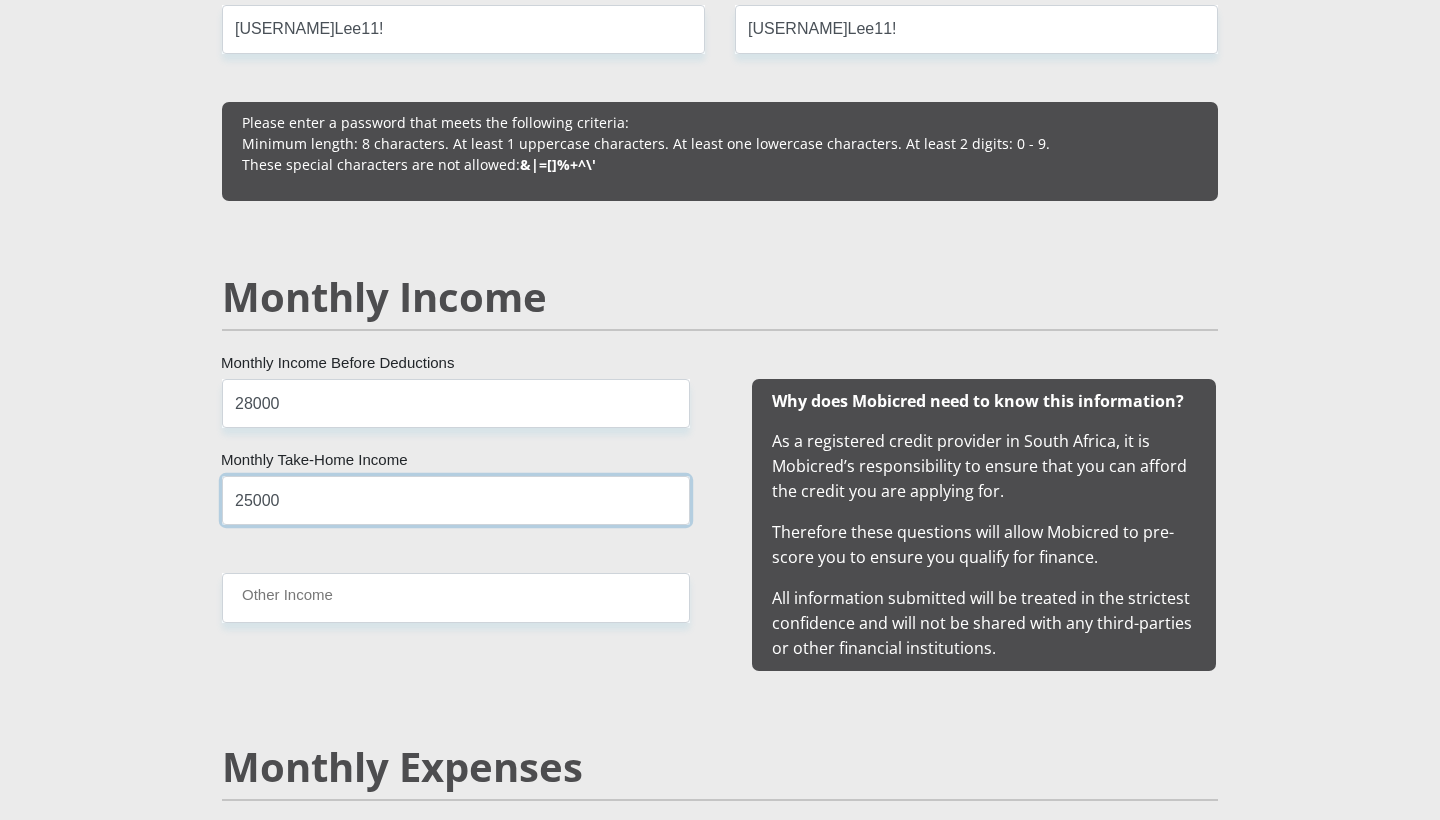 type on "25000" 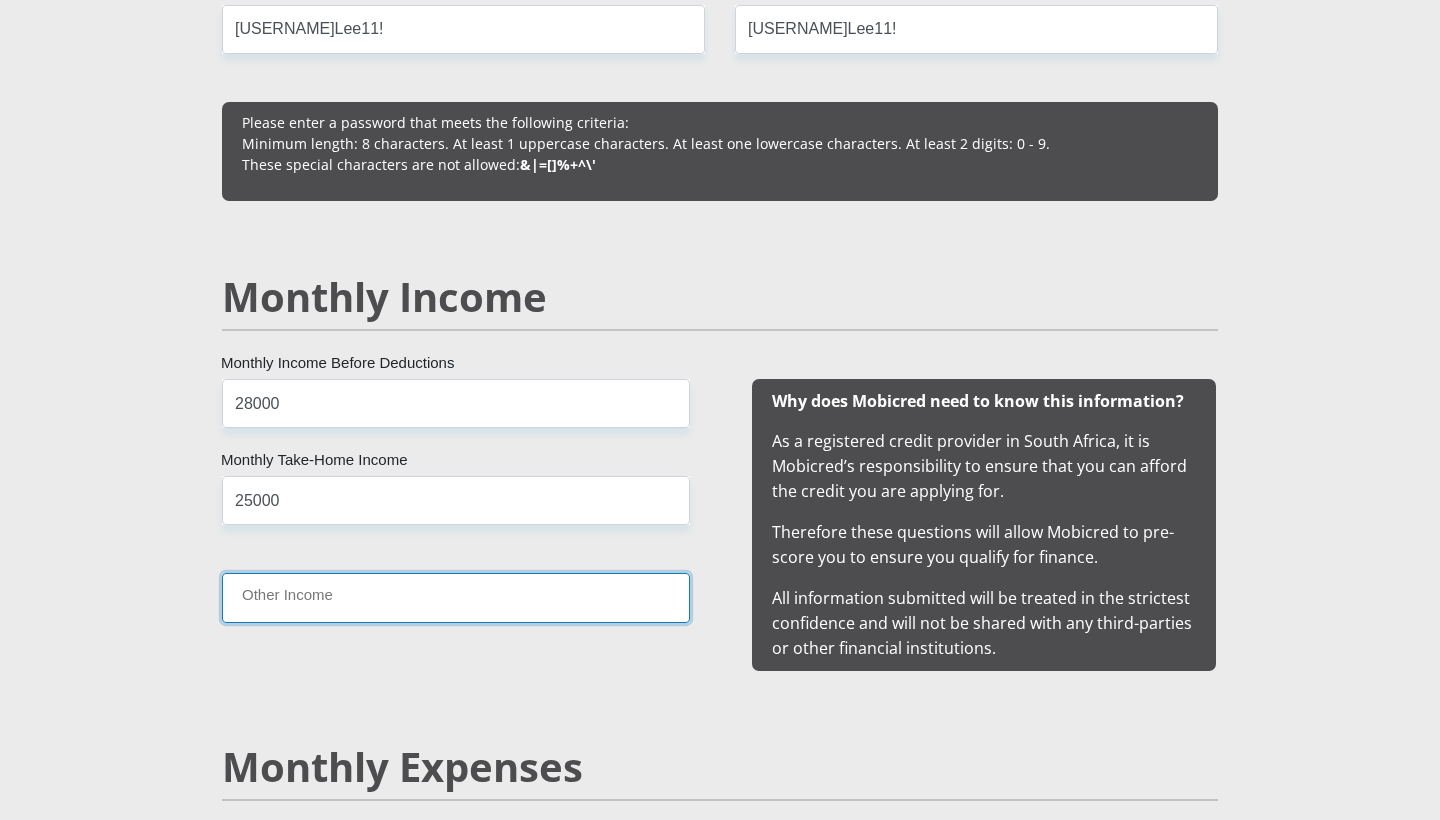 click on "Other Income" at bounding box center [456, 597] 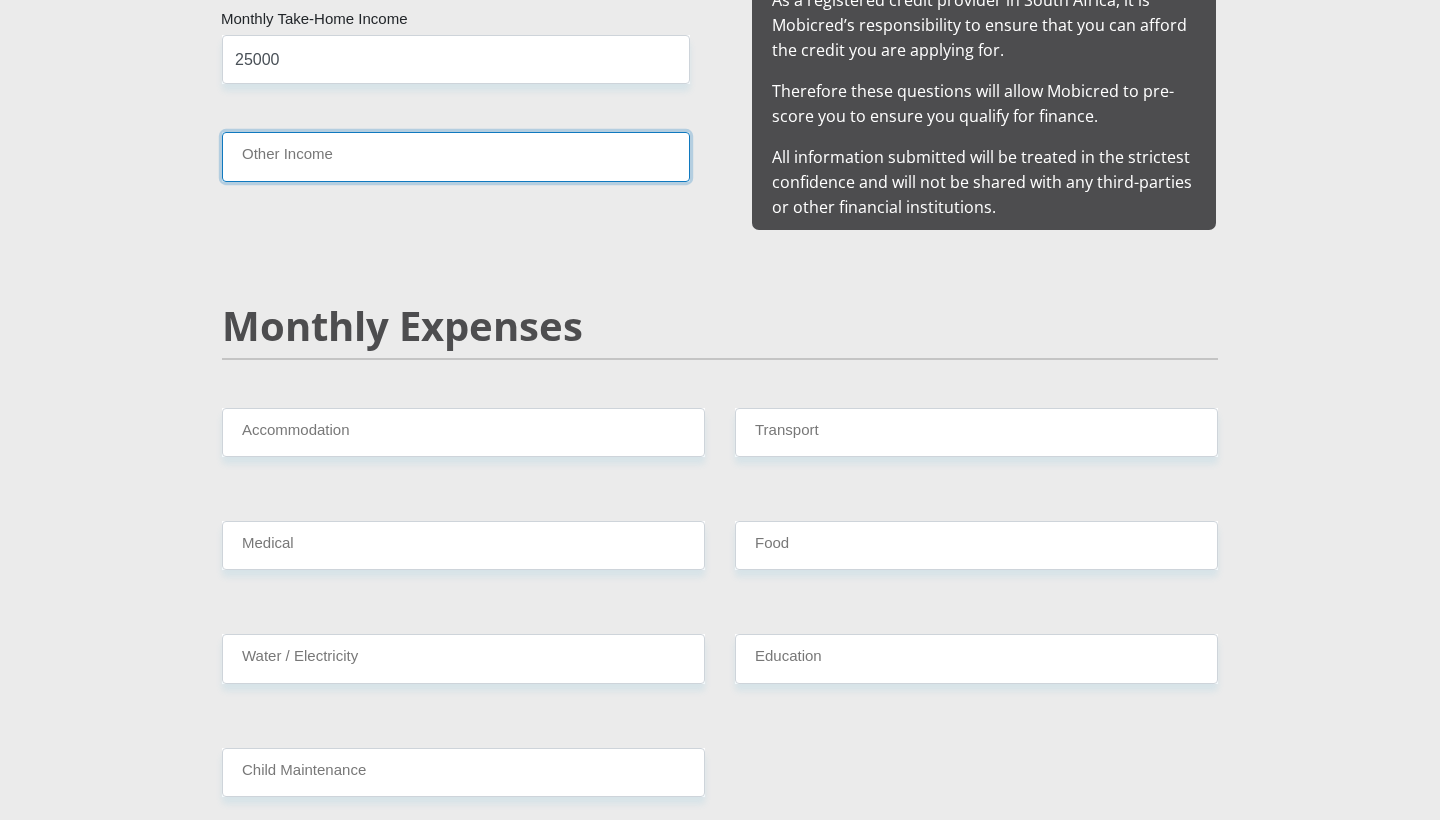 scroll, scrollTop: 2112, scrollLeft: 0, axis: vertical 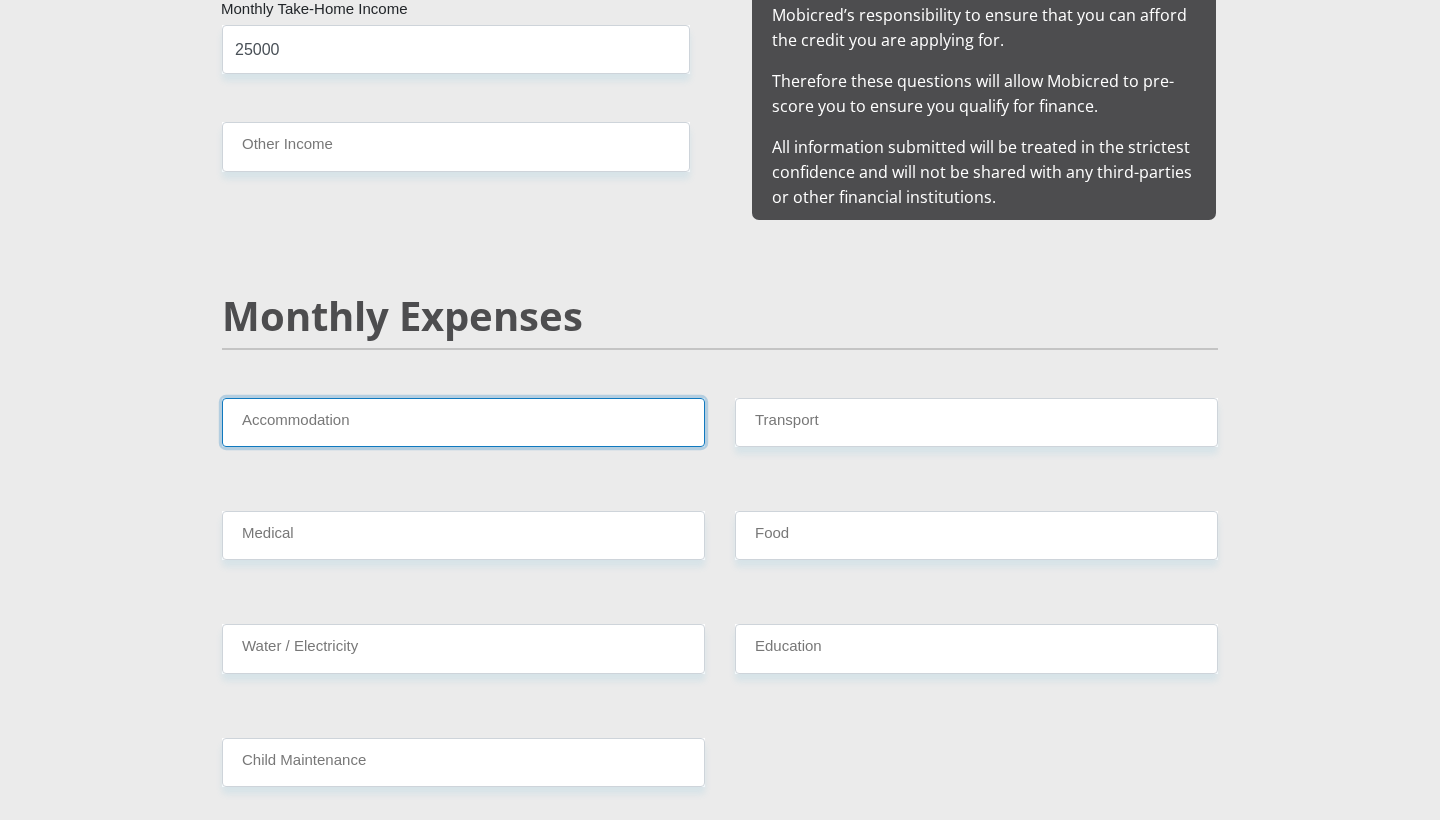click on "Accommodation" at bounding box center (463, 422) 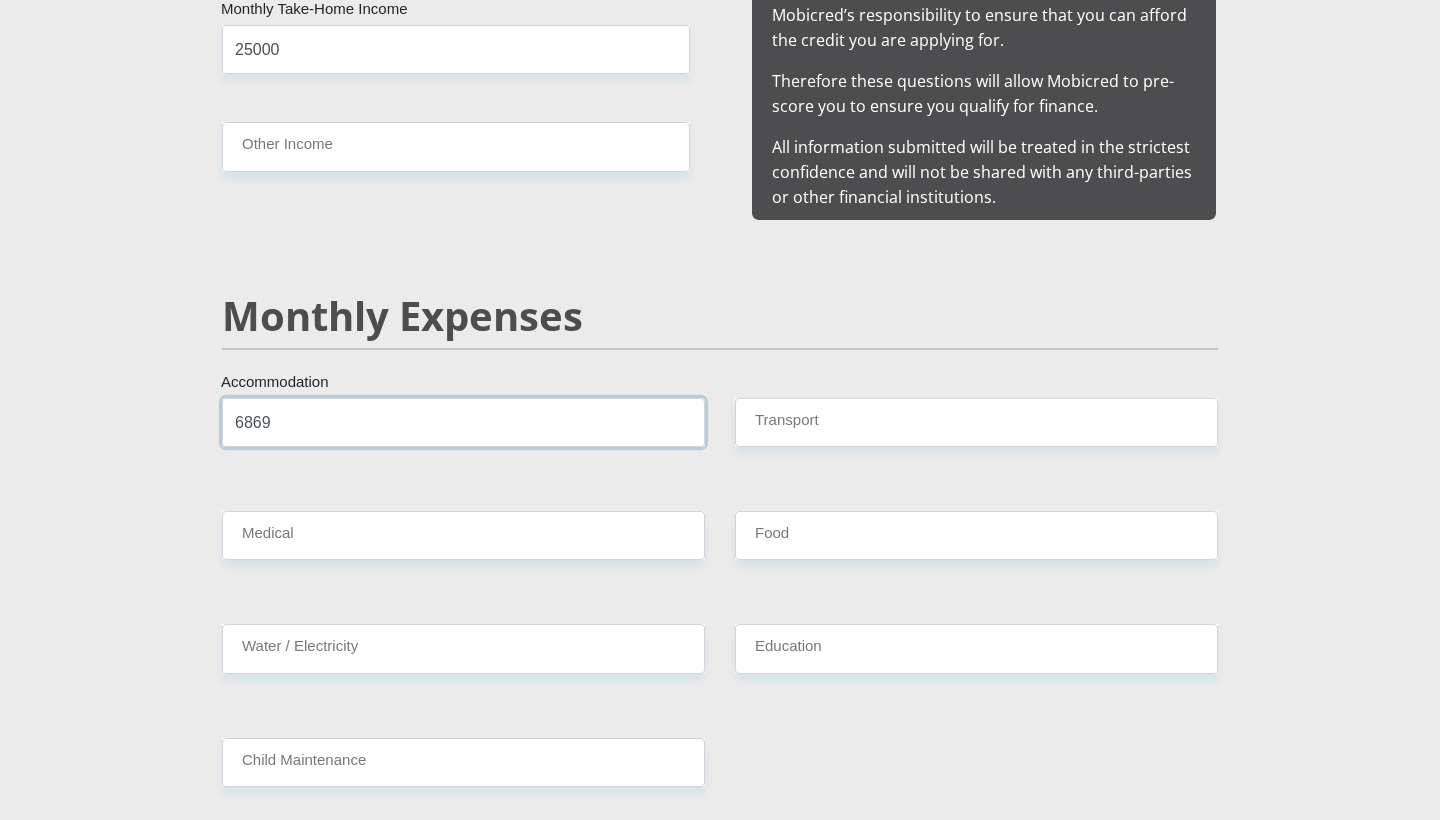 type on "6869" 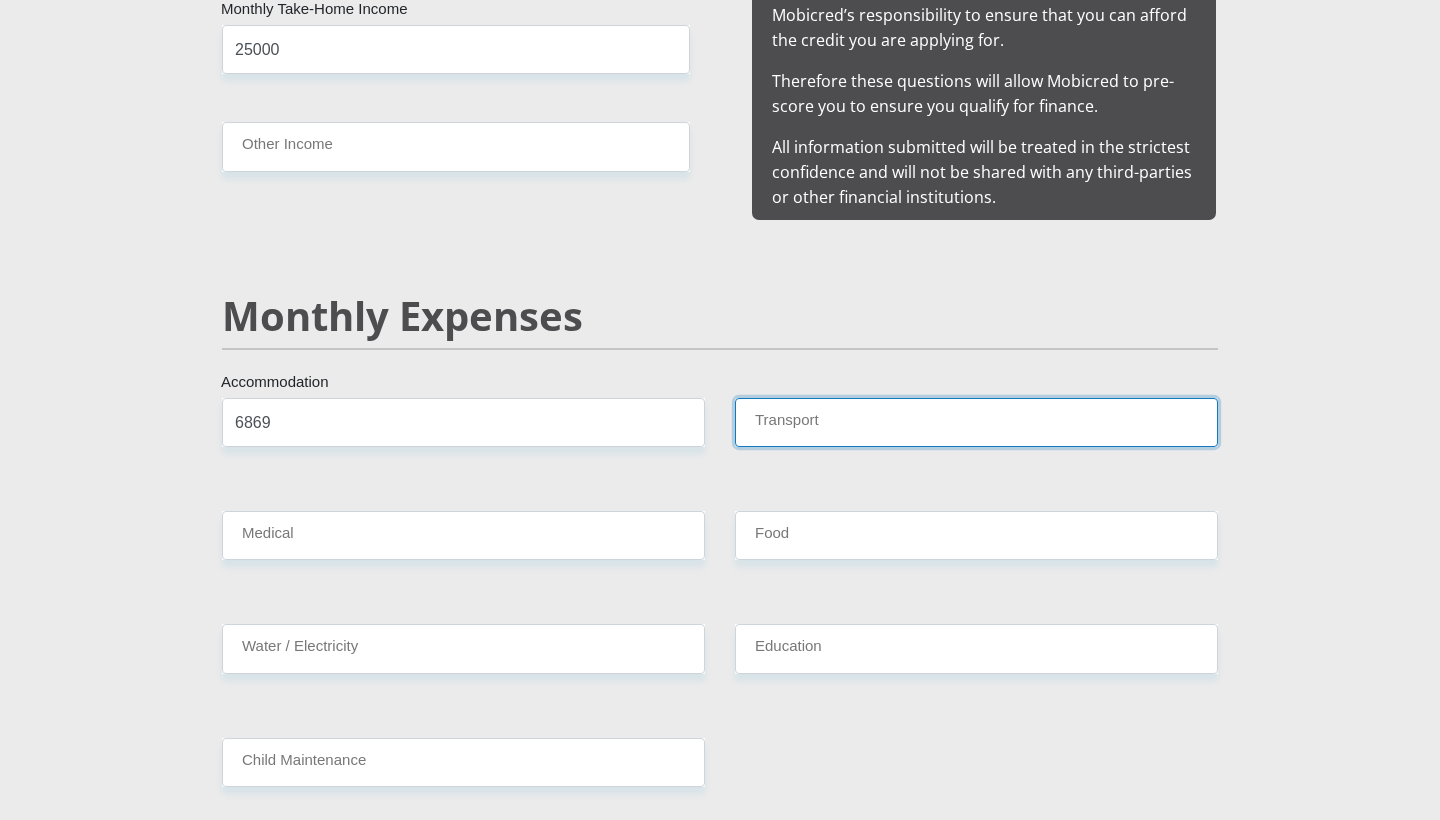 click on "Transport" at bounding box center [976, 422] 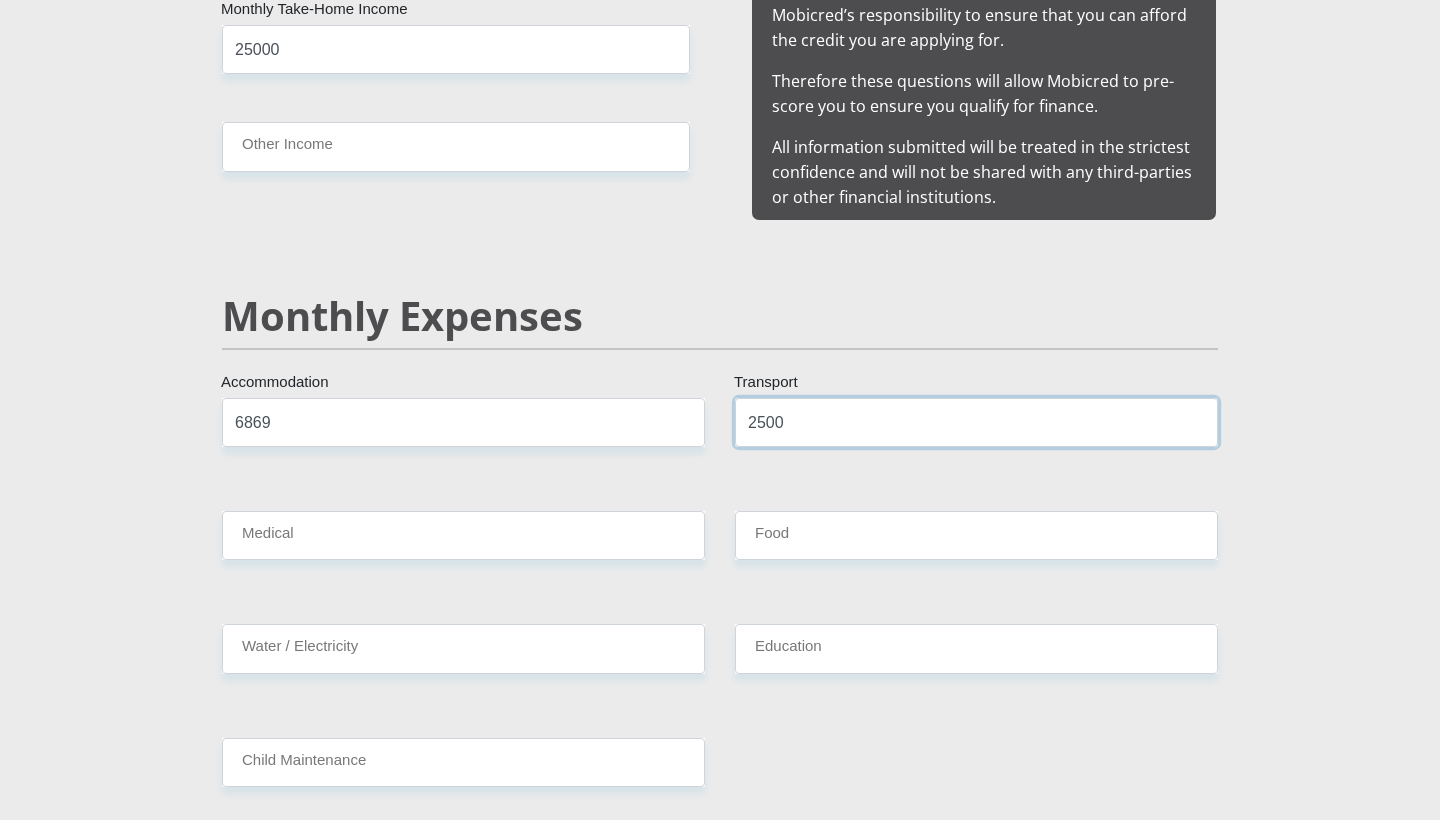 type on "2500" 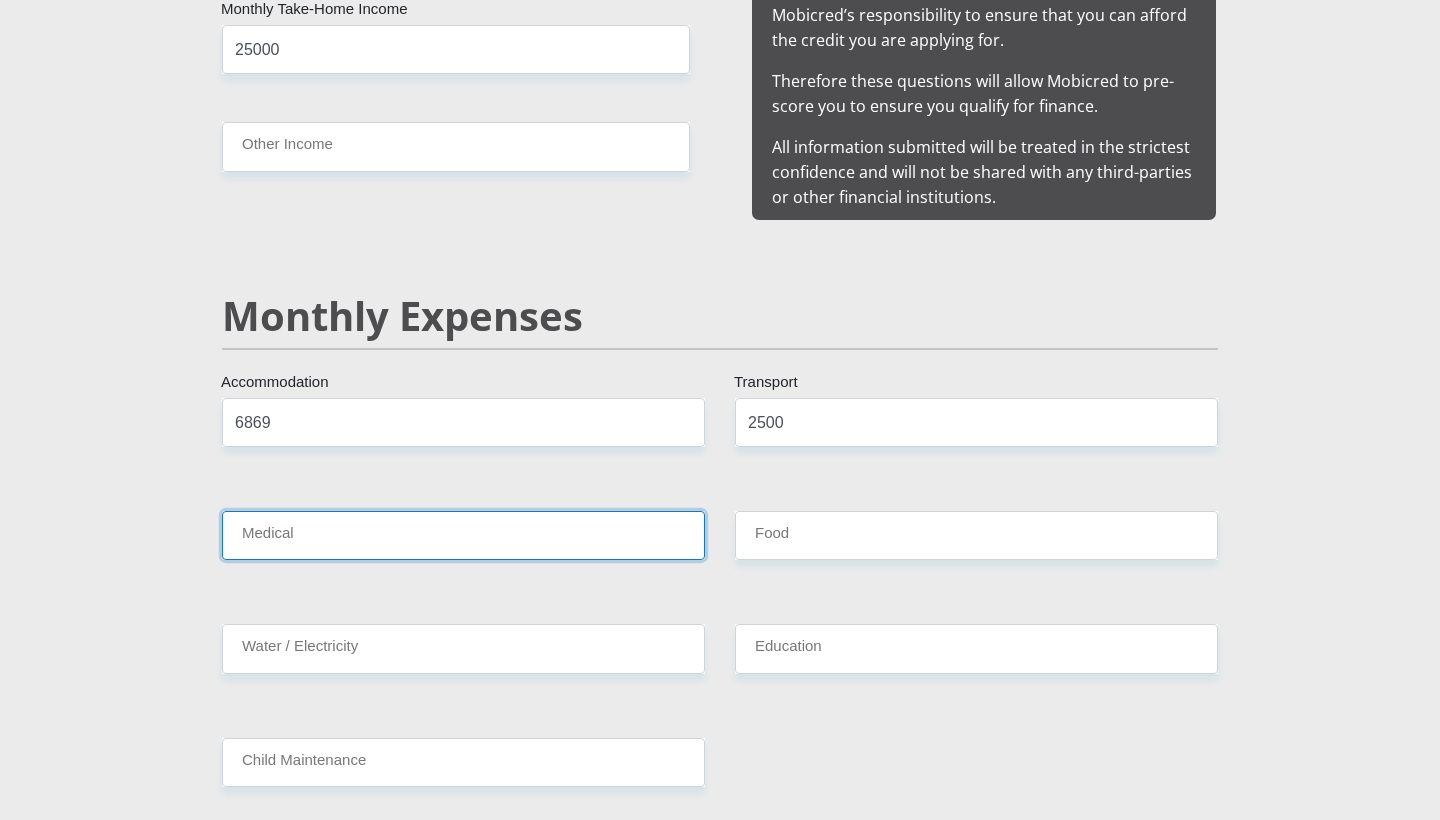 click on "Medical" at bounding box center [463, 535] 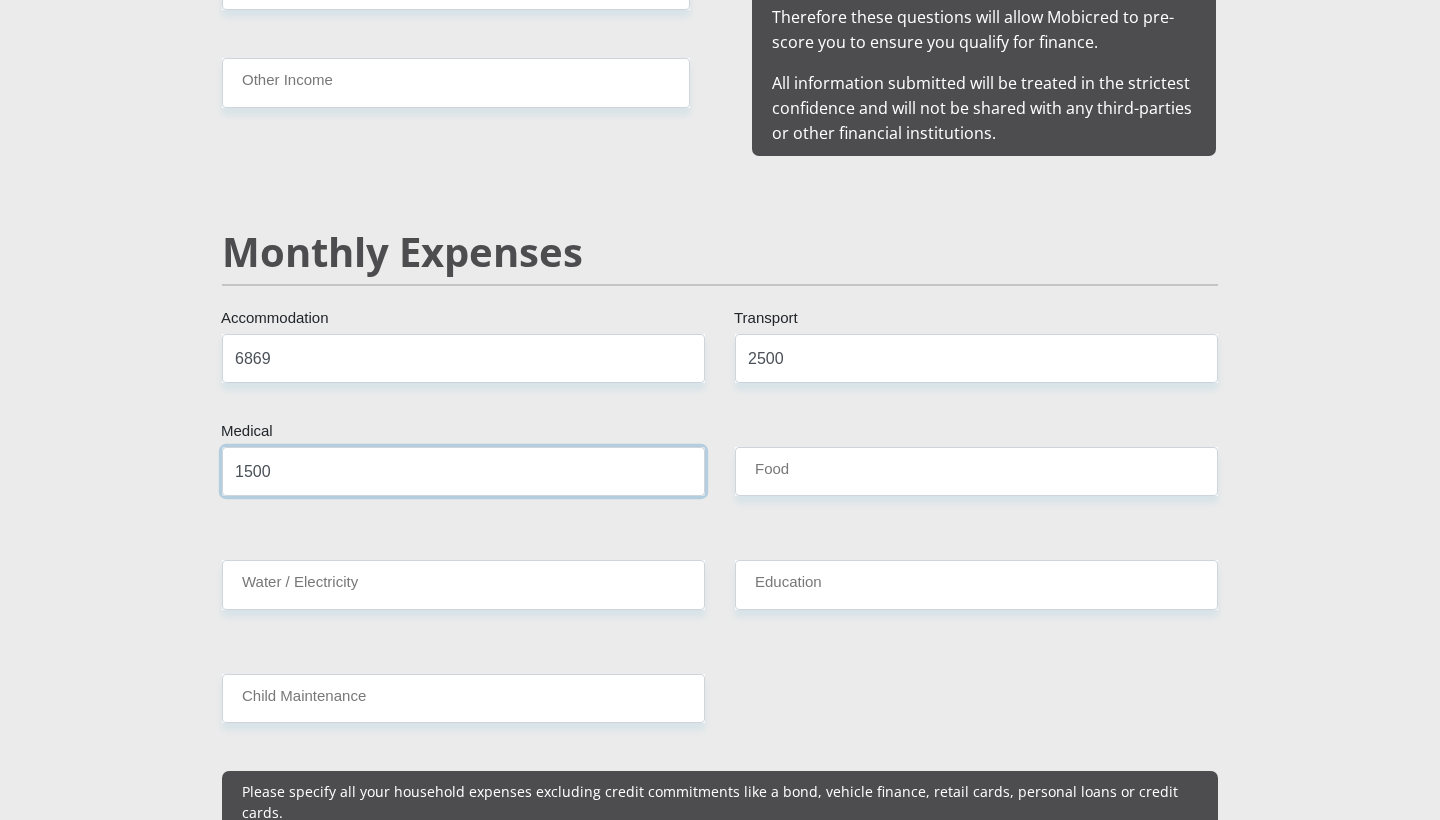 scroll, scrollTop: 2210, scrollLeft: 0, axis: vertical 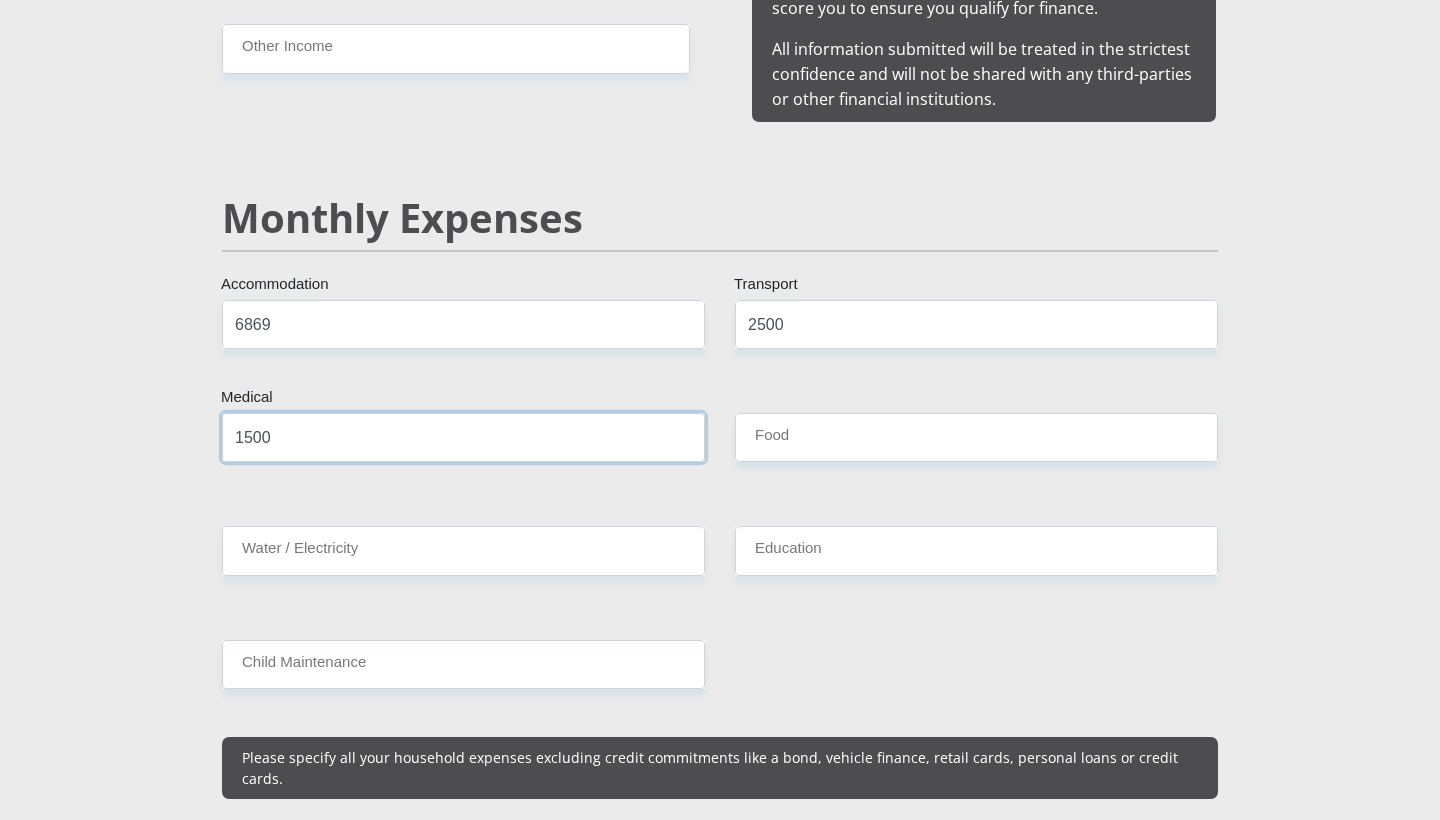 type on "1500" 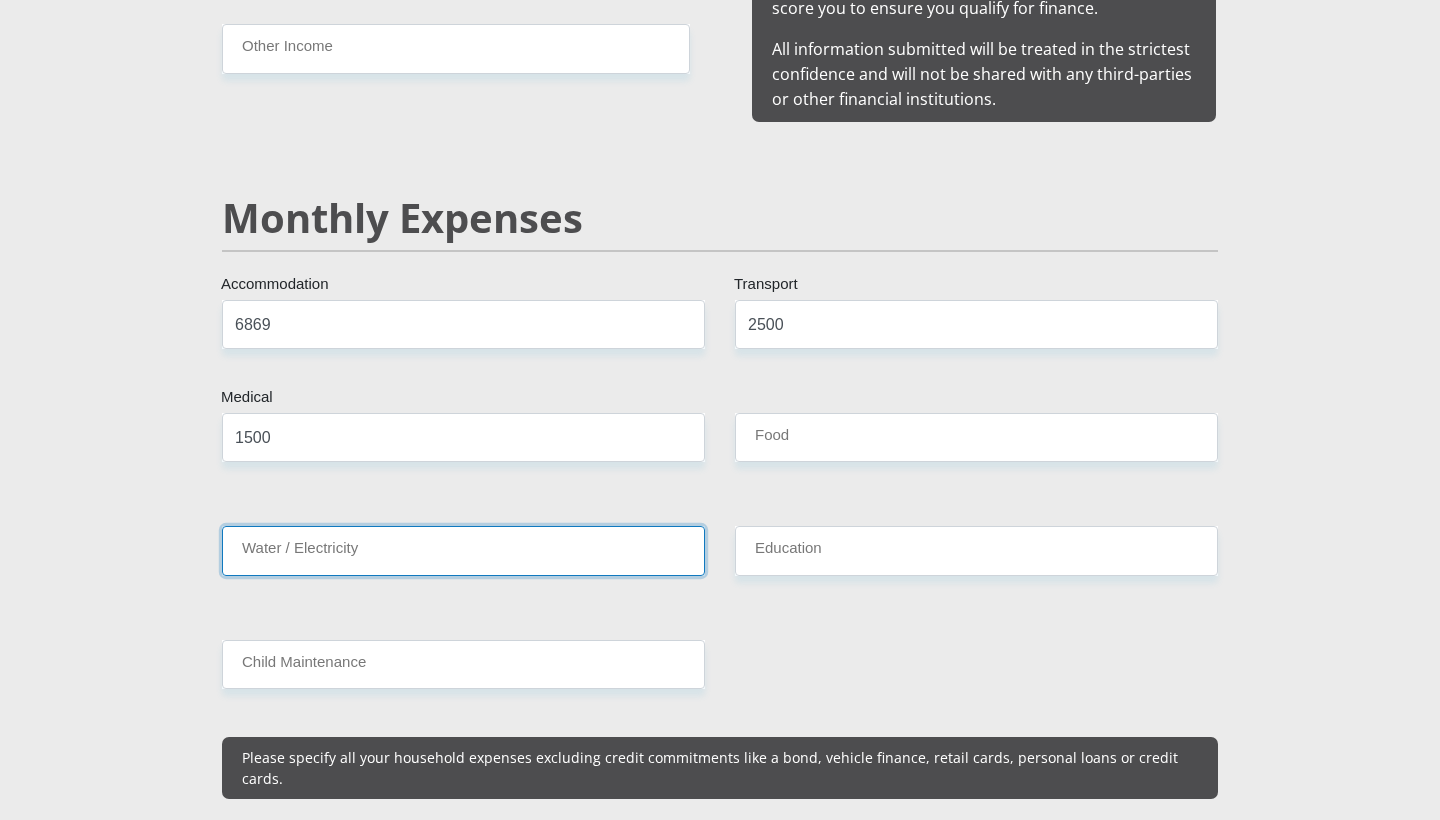 click on "Water / Electricity" at bounding box center [463, 550] 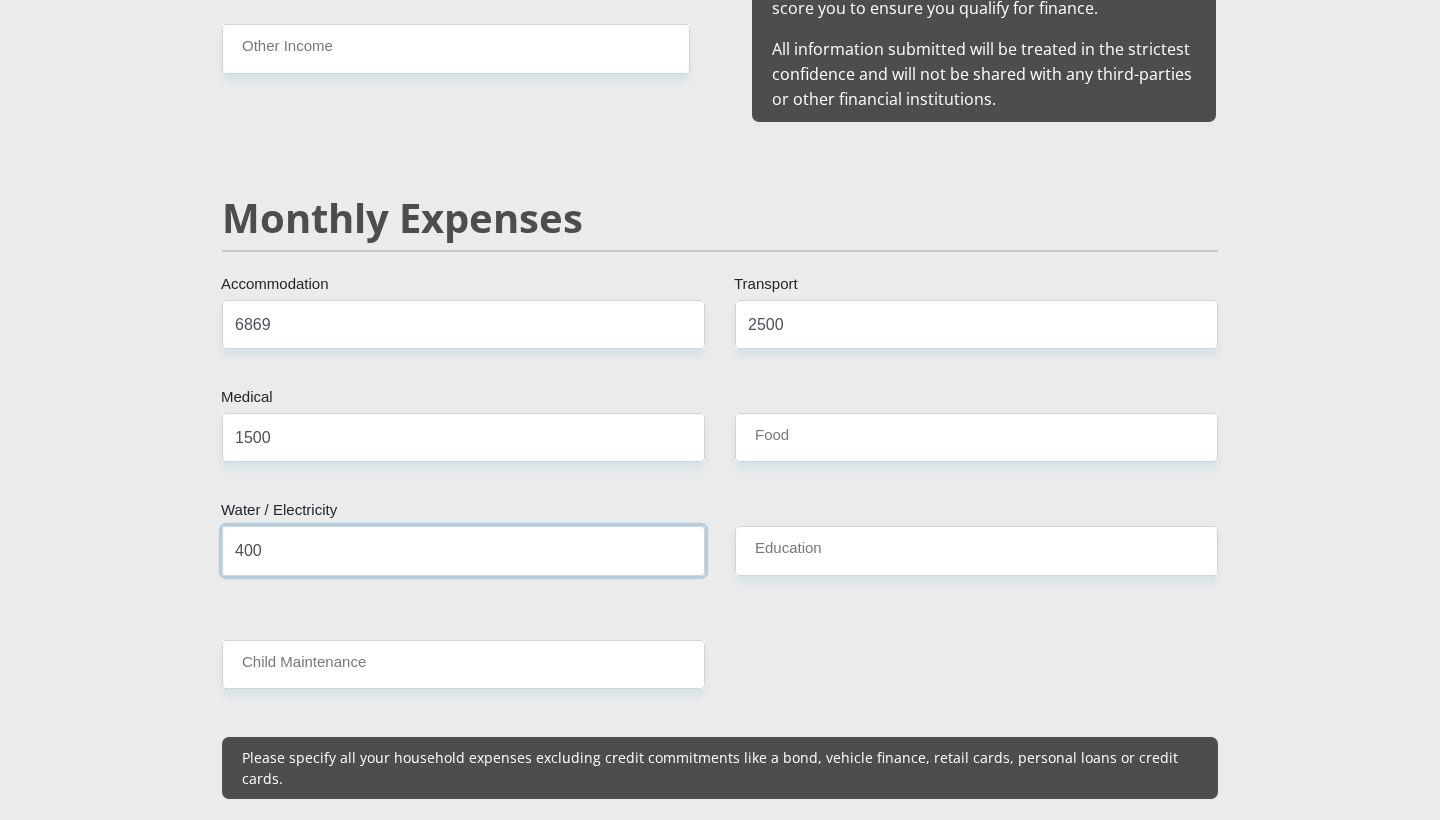 type on "400" 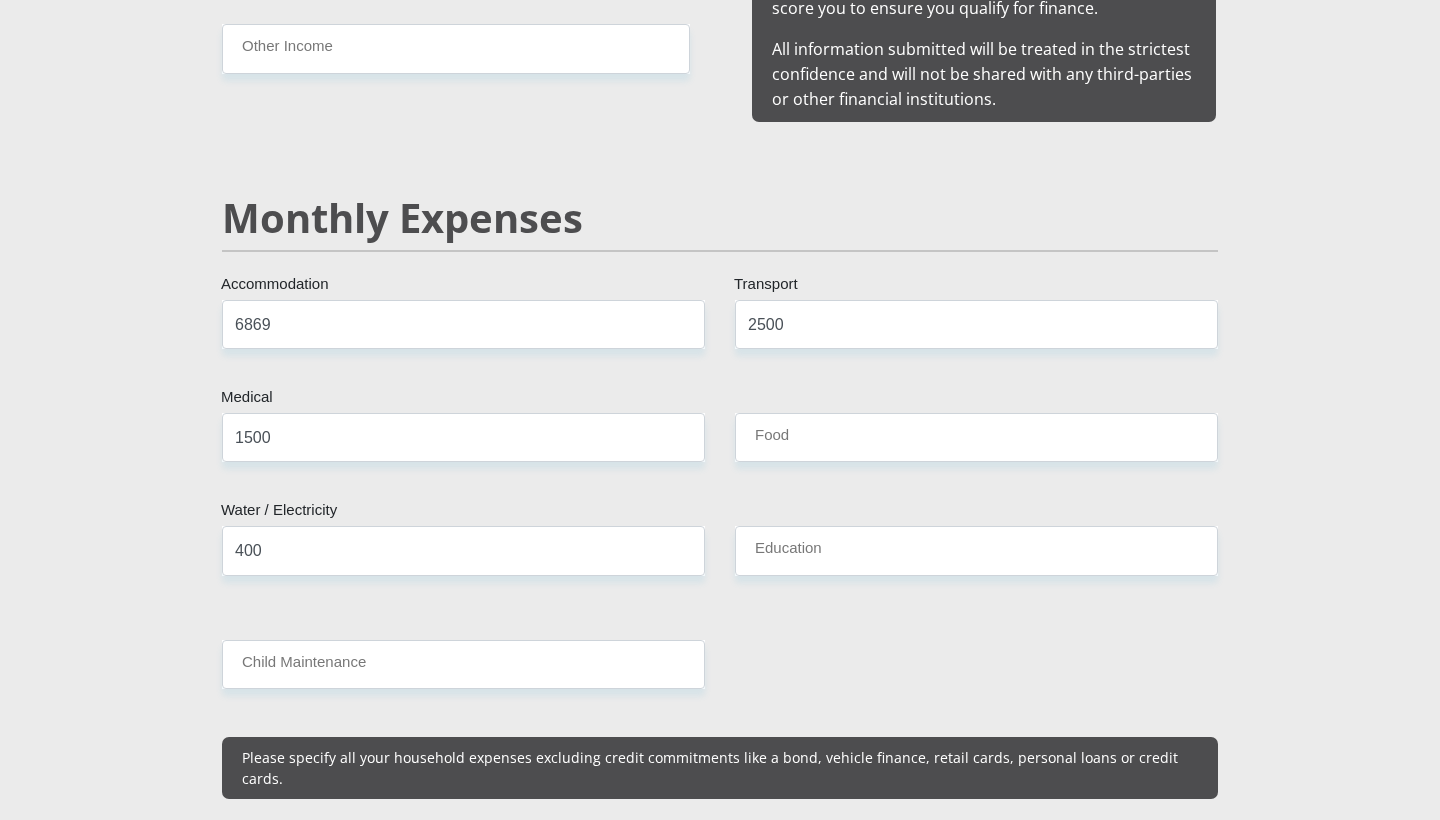 click on "Mr
Ms
Mrs
Dr
Other
Title
[LOCATION]
[FIRST]
[LAST]
Surname
[ID_NUMBER]
South African ID Number
Please input valid ID number
South Africa
Afghanistan
Aland Islands
Albania
Algeria
America Samoa
American Virgin Islands
Andorra
Angola
Anguilla
Antarctica
Antigua and Barbuda
Argentina" at bounding box center [720, 968] 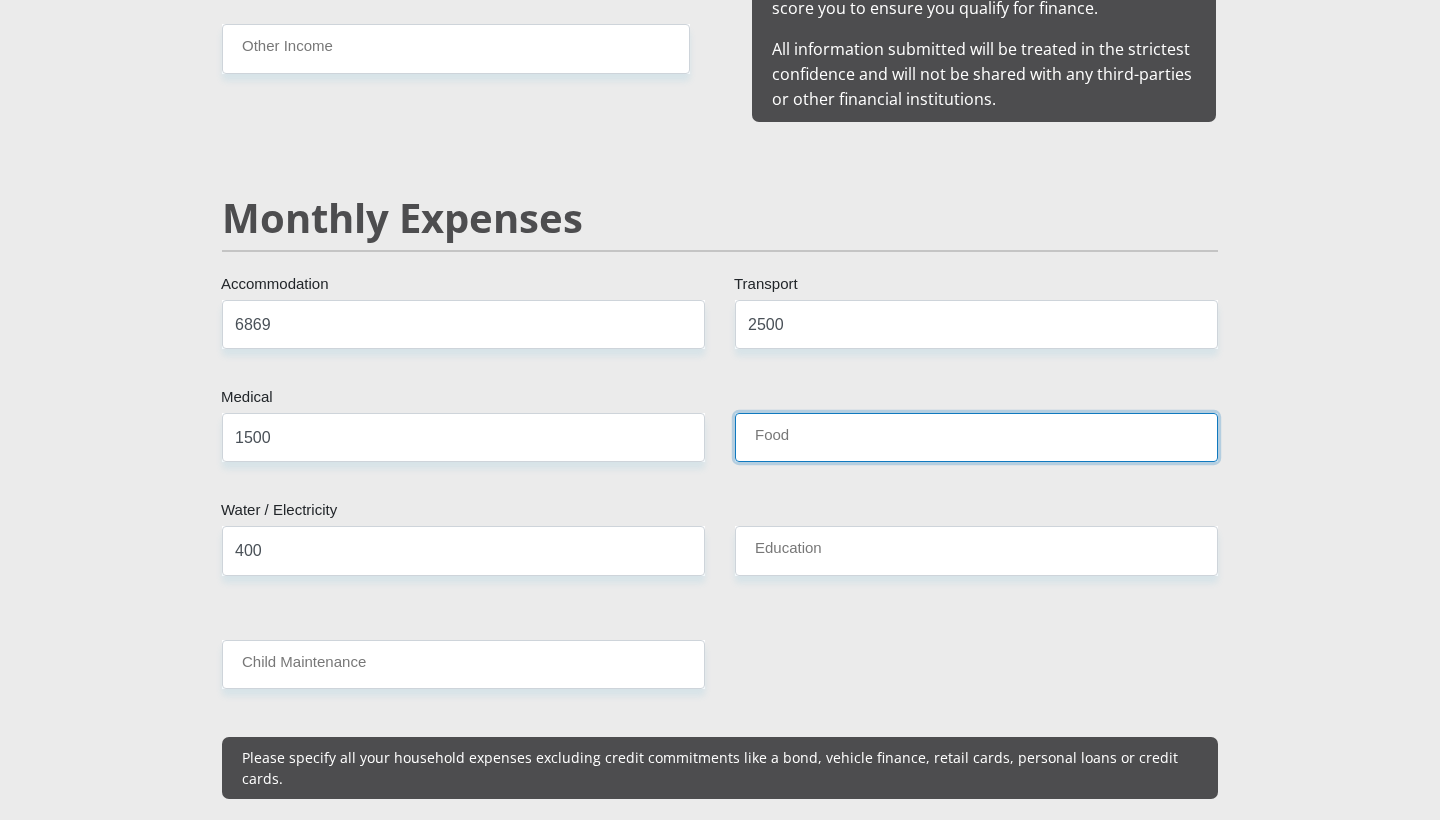 click on "Food" at bounding box center (976, 437) 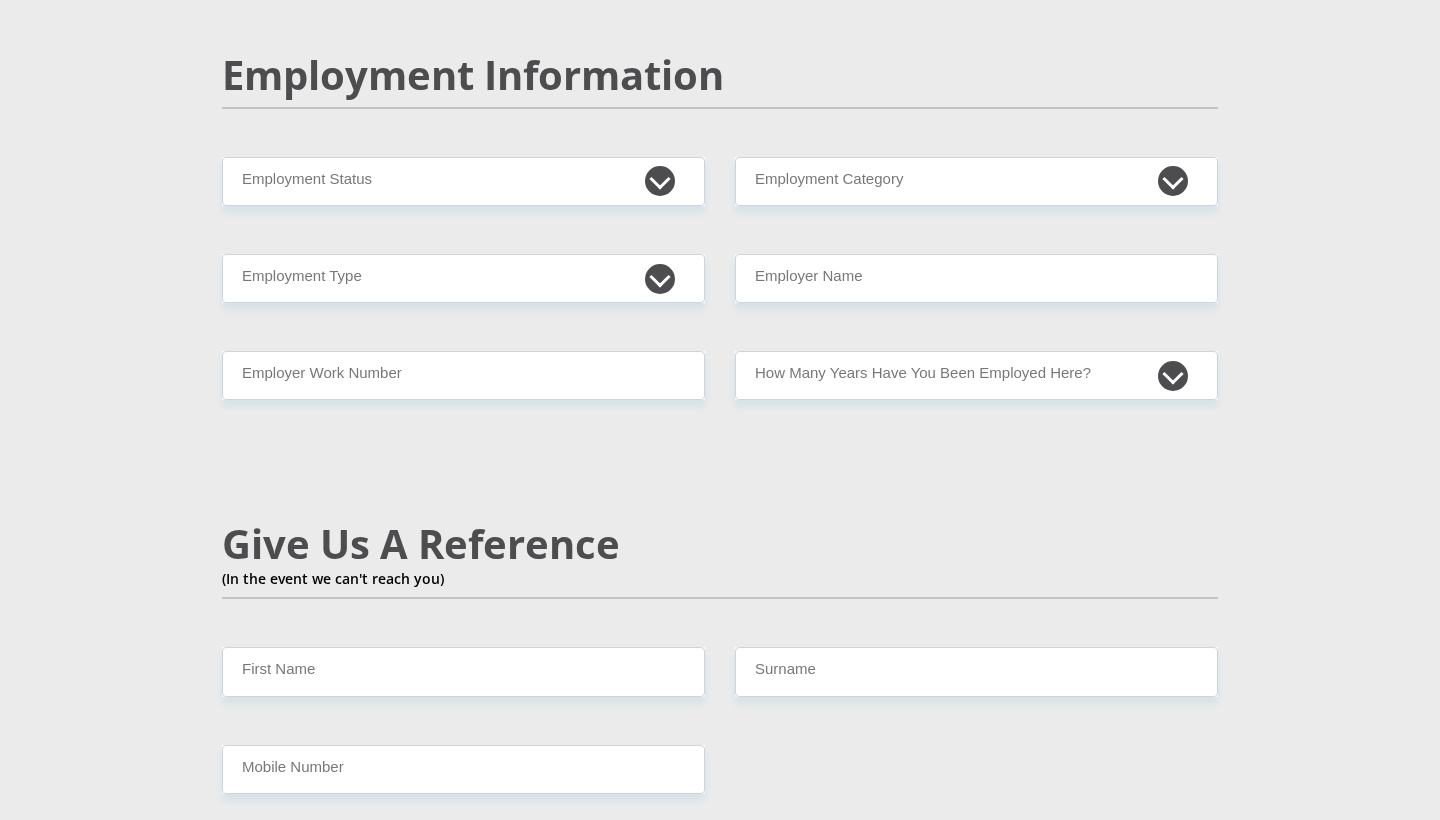 scroll, scrollTop: 3039, scrollLeft: 0, axis: vertical 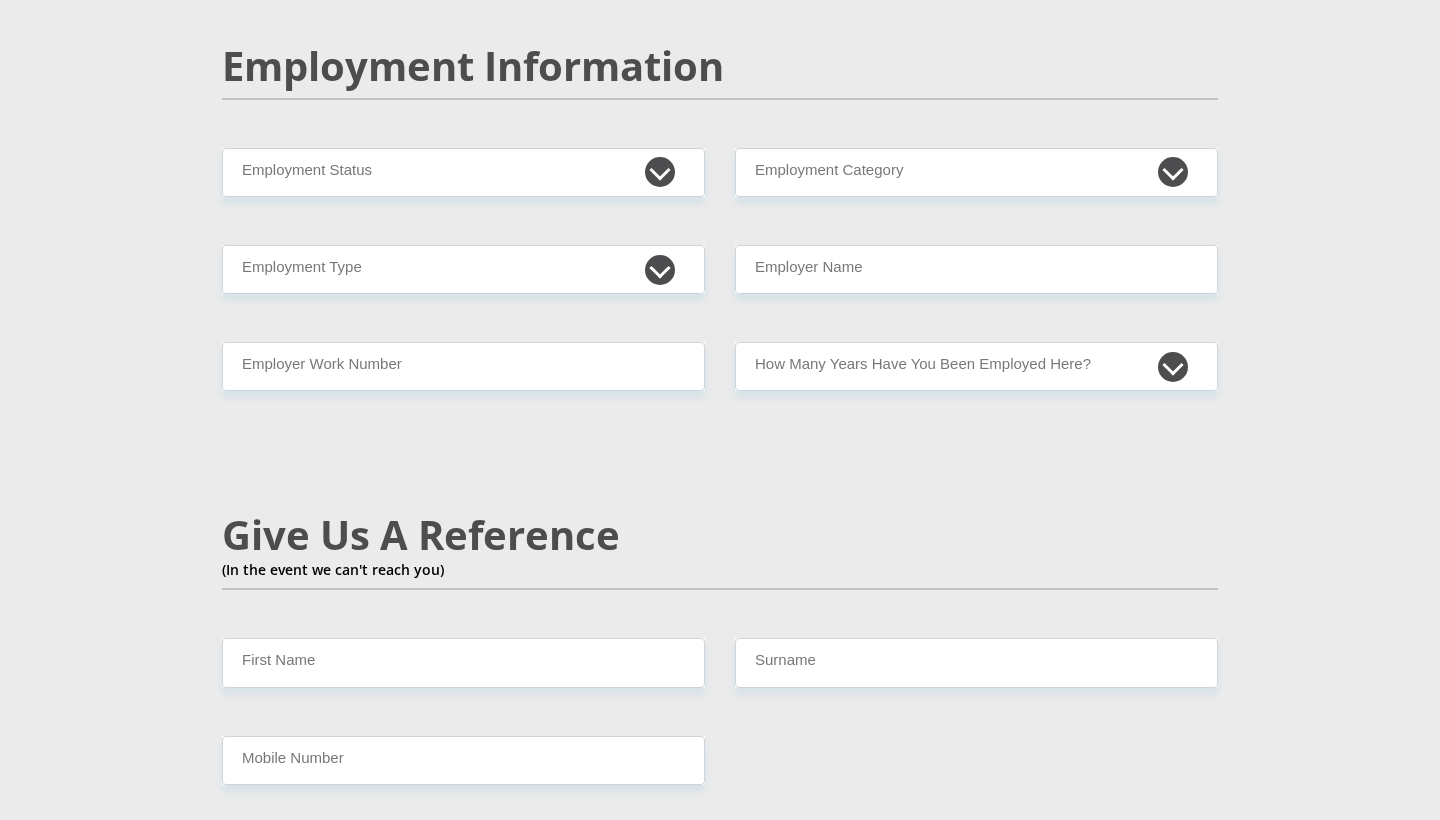 type on "4000" 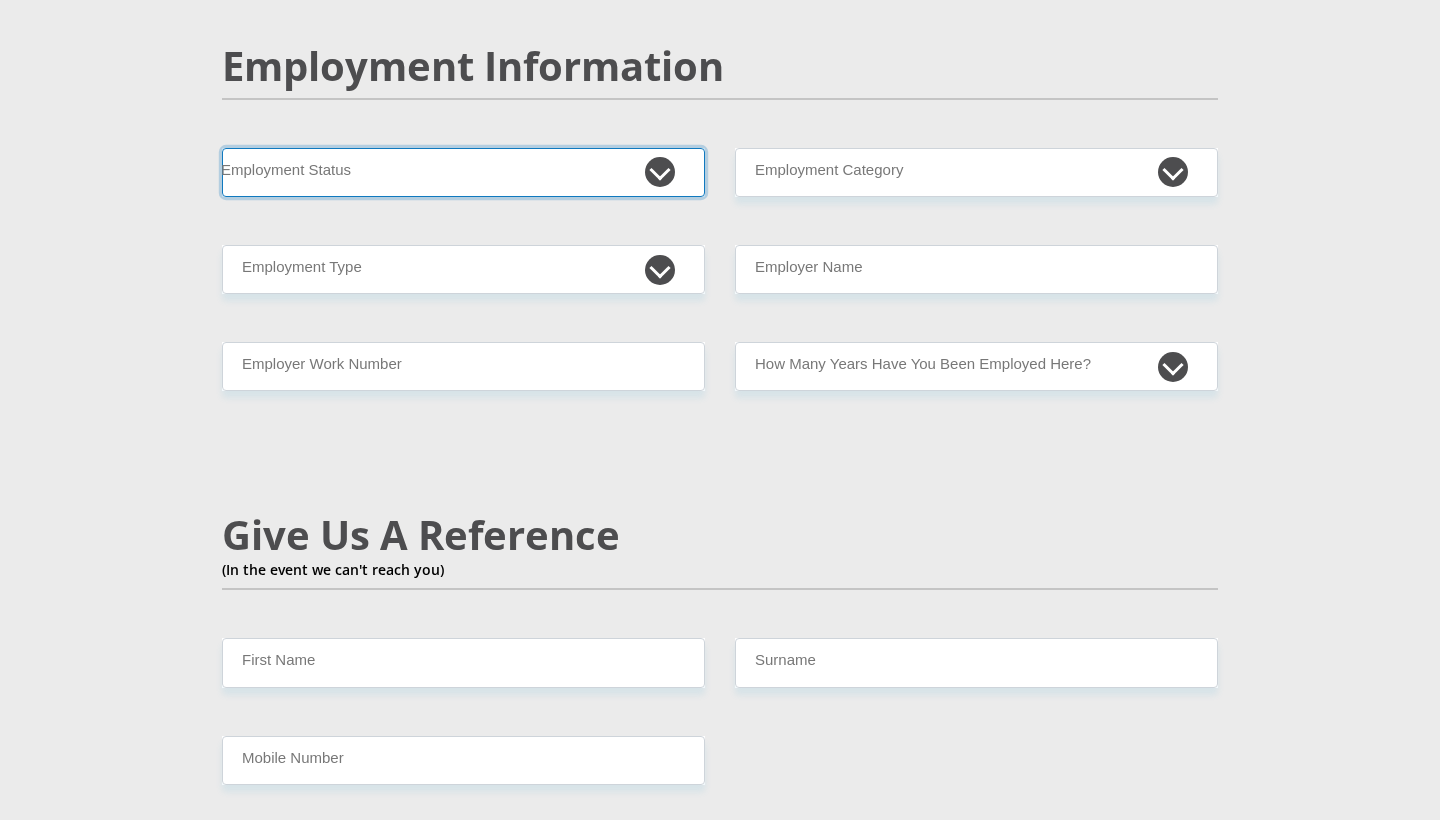 select on "3" 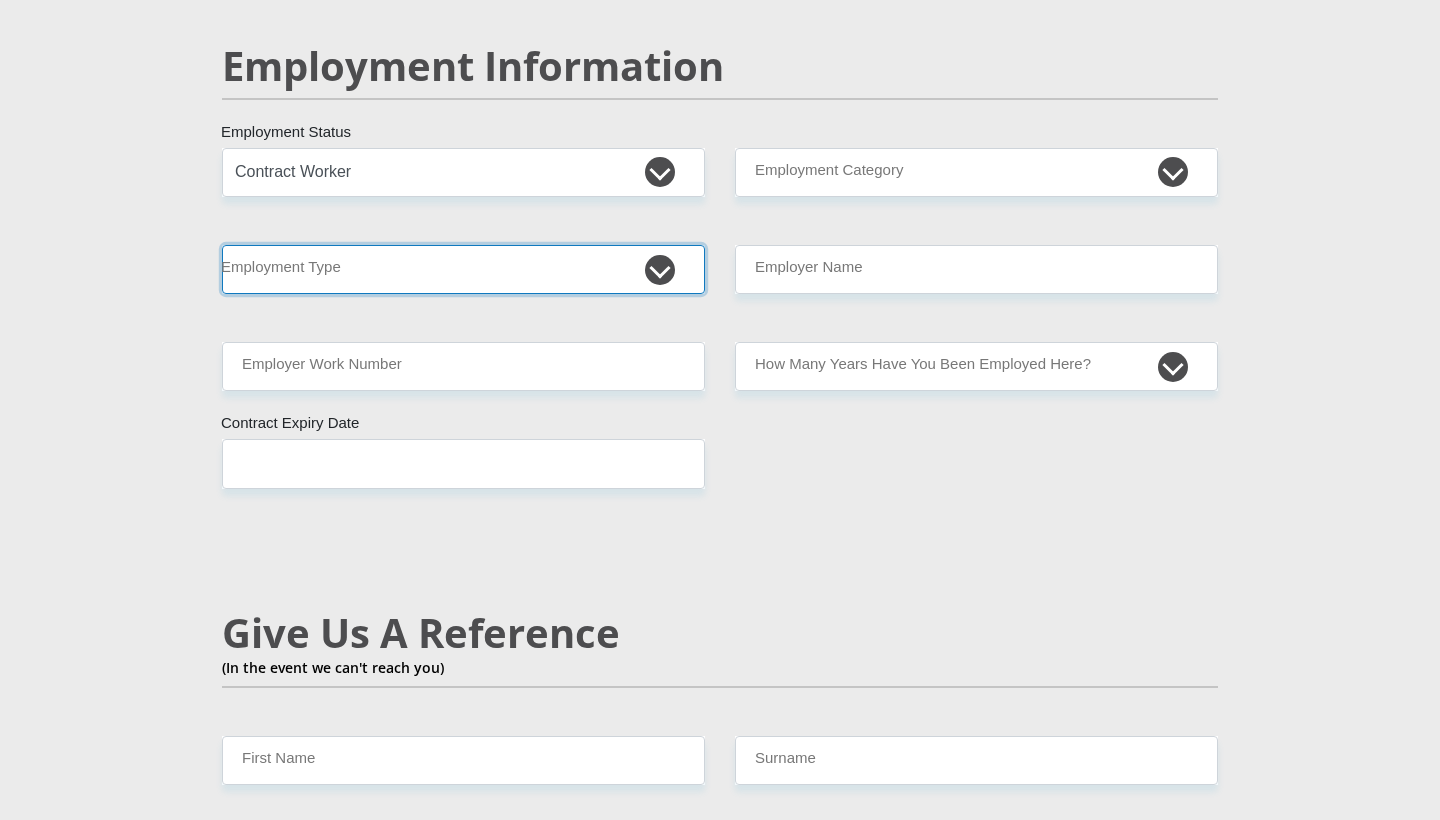 select on "Unknown/Other" 